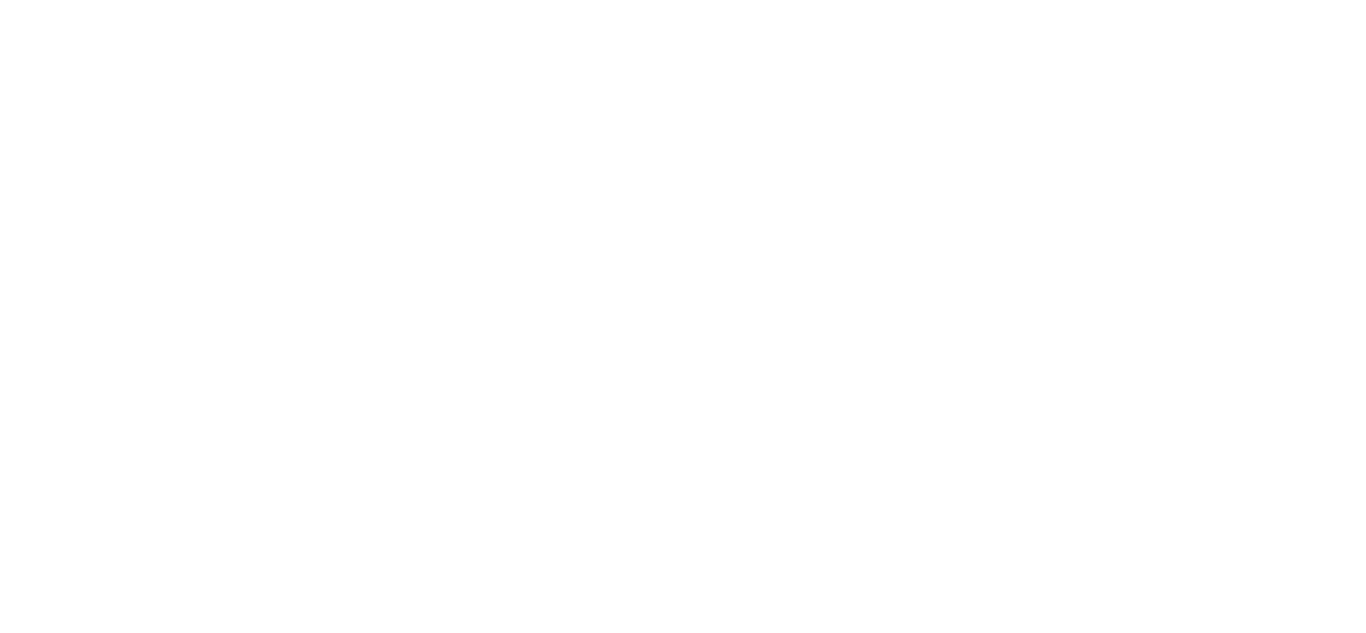 scroll, scrollTop: 0, scrollLeft: 0, axis: both 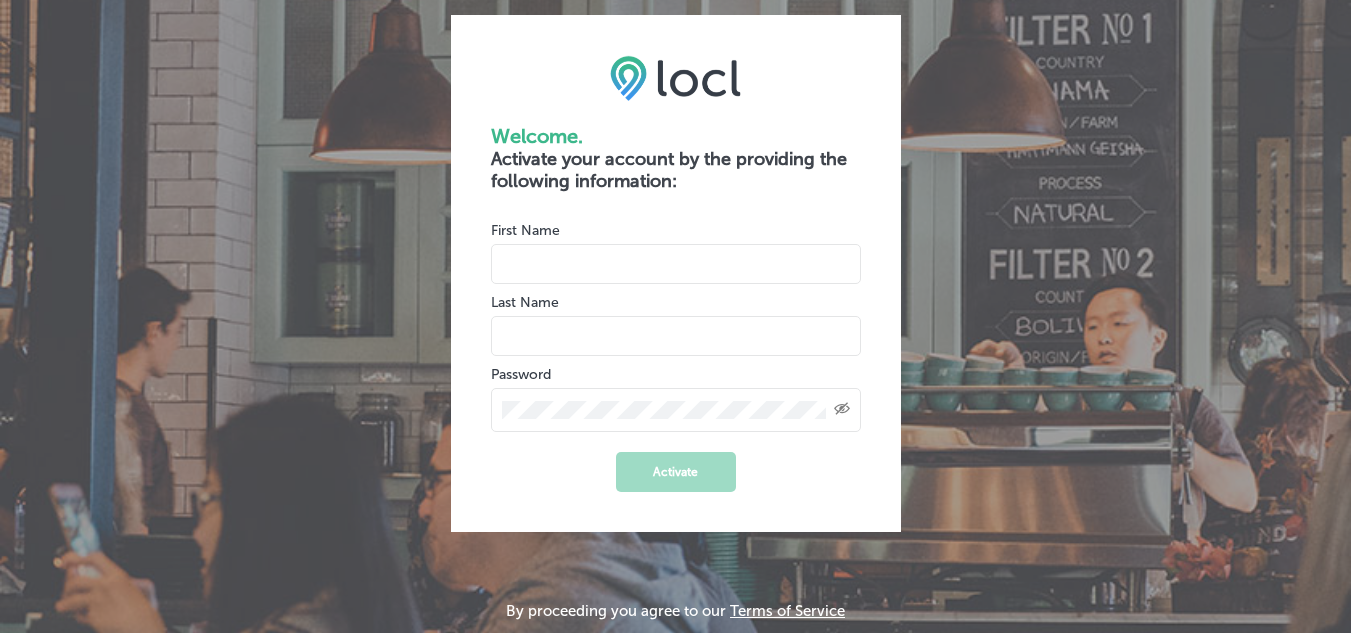 click at bounding box center (676, 264) 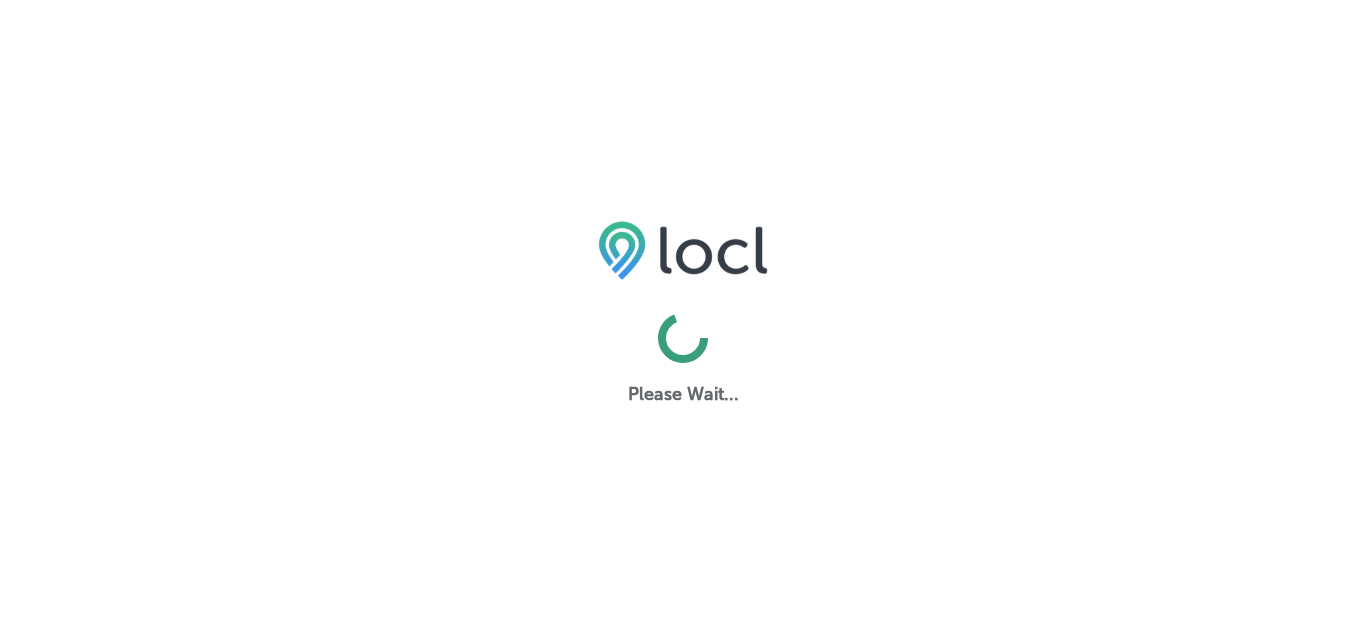 scroll, scrollTop: 0, scrollLeft: 0, axis: both 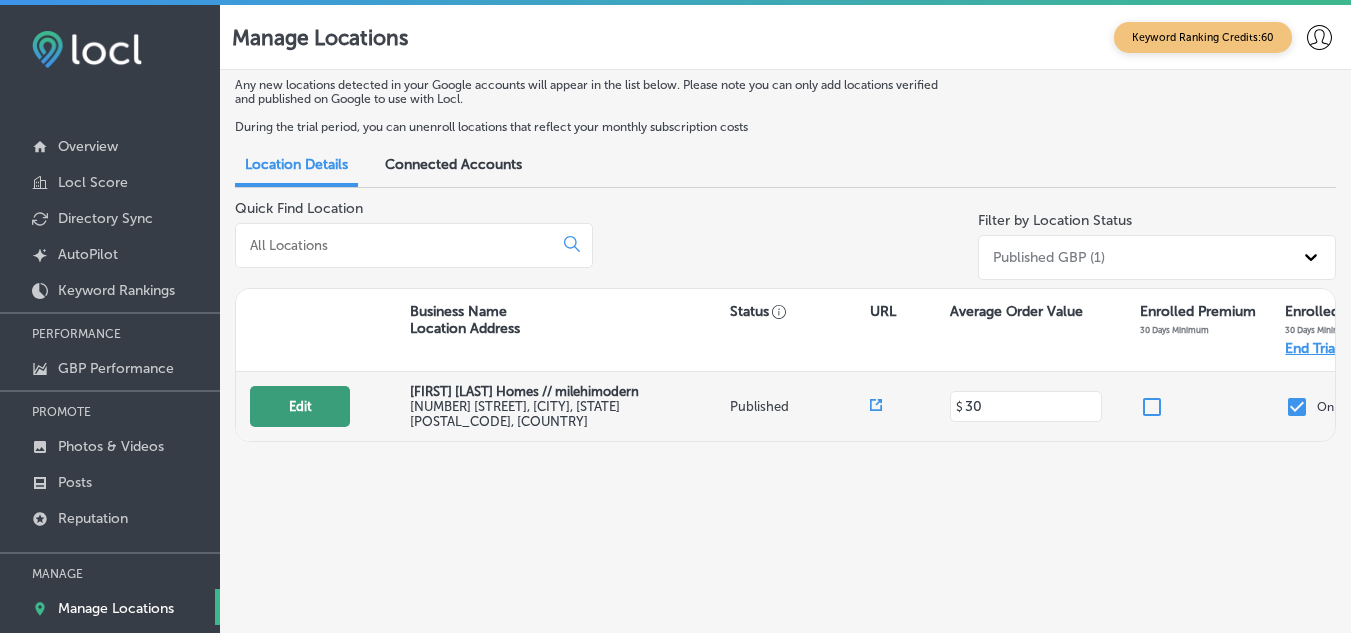 click on "Edit" at bounding box center (300, 406) 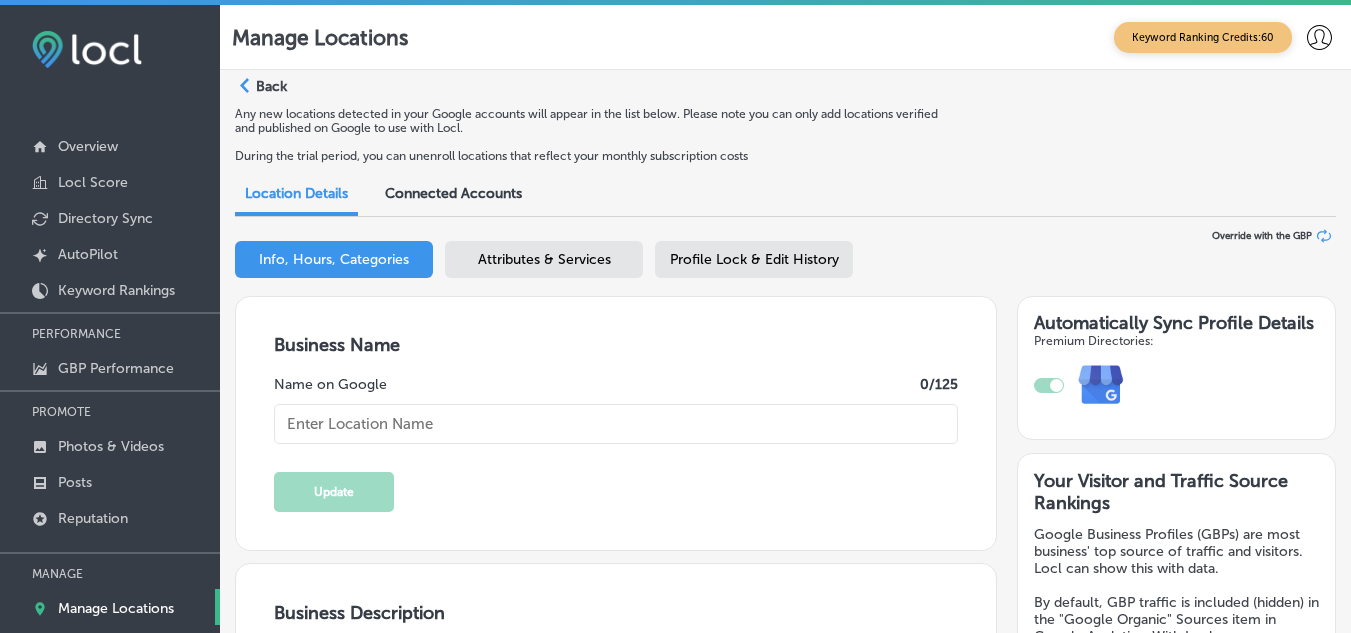 type on "[FIRST] [LAST] Homes // milehimodern" 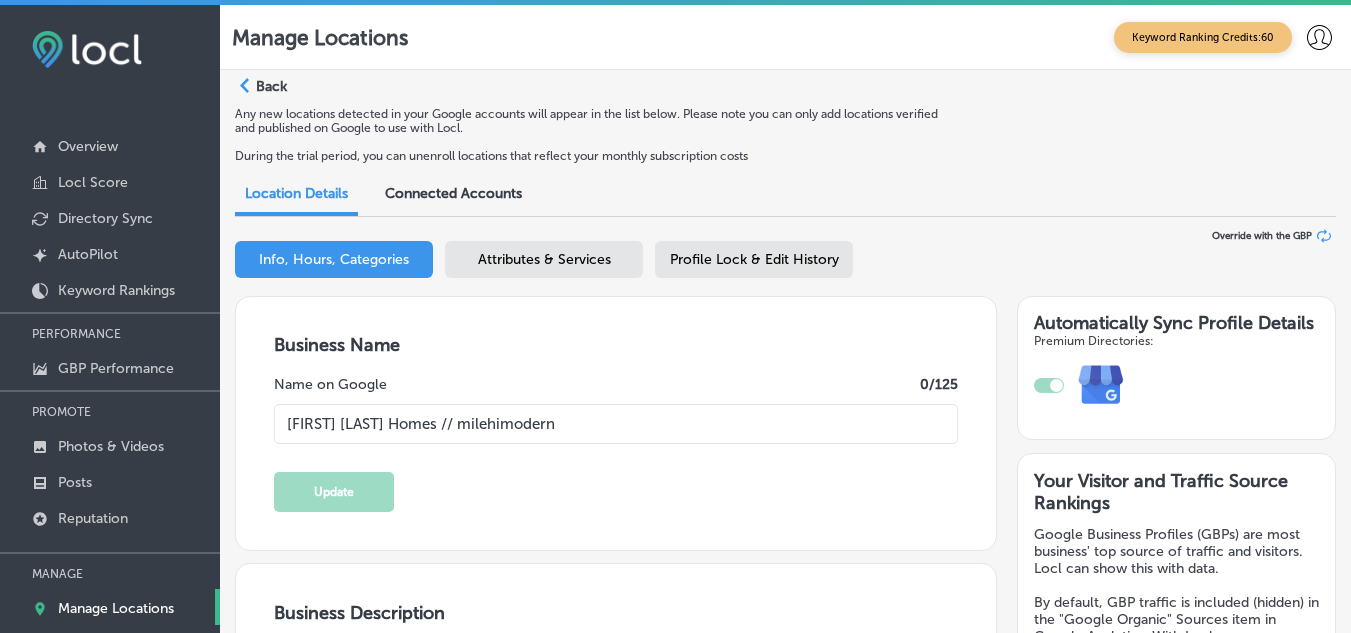 type on "[FIRST] [LAST] Homes // milehimodern offers a fresh approach to real estate. Led by [FIRST] [LAST], a dedicated agent and new development expert, the team is committed to delivering effective and forthright service. With a keen eye on market trends and pricing, [FIRST] utilizes a data-driven strategy to ensure optimal results for clients. Her innovative thinking and competitive spirit make her a standout in the industry. Whether you're exploring [CITY] real estate, development, or land opportunities, [FIRST] is ready to guide you every step of the way. Reach out today for expert insights and personalized service!" 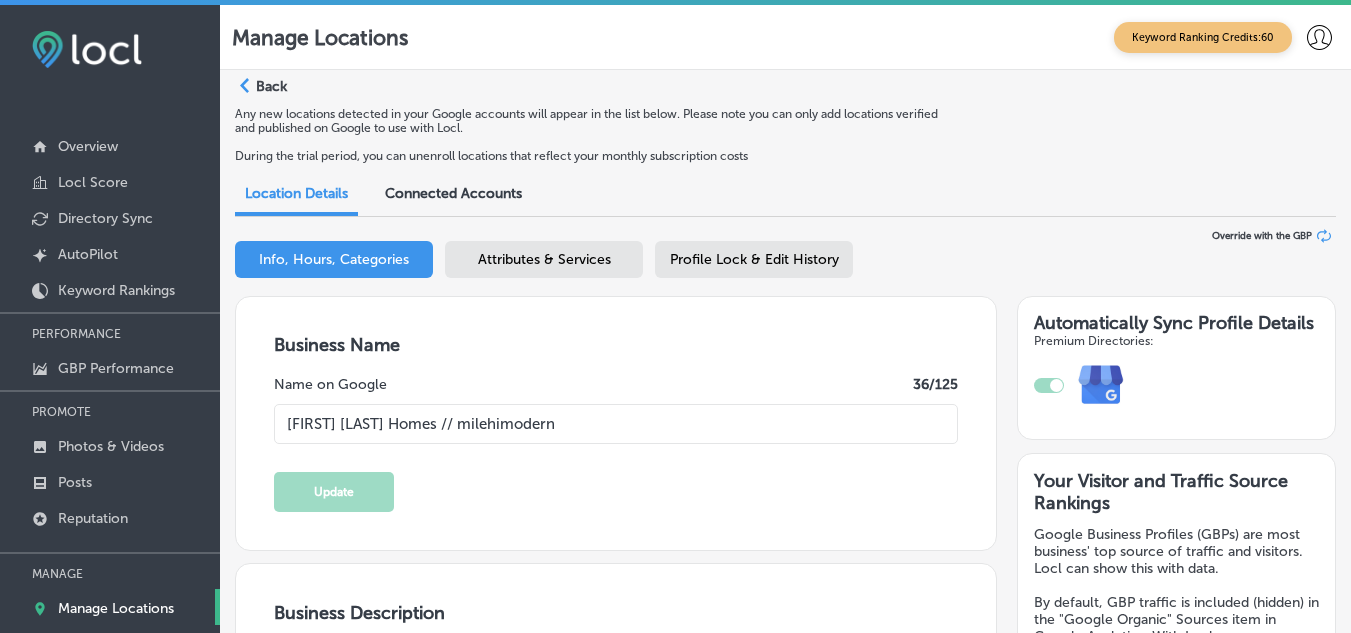 type on "[NUMBER] [STREET]" 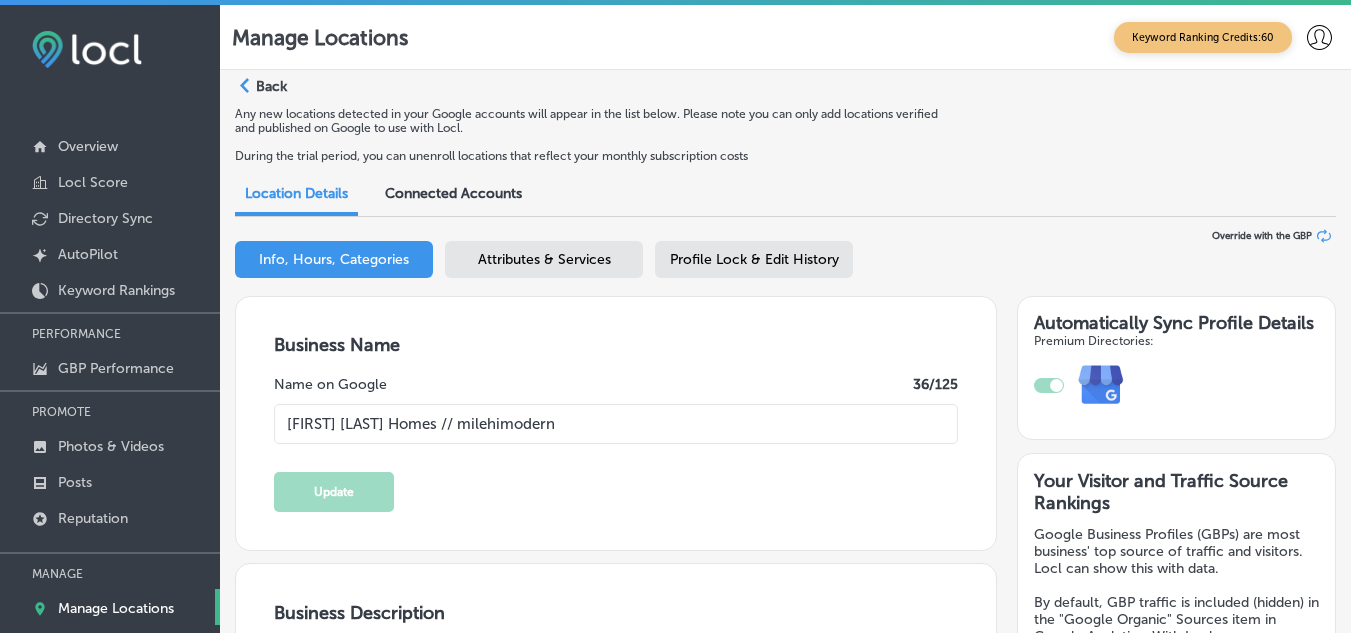 checkbox on "true" 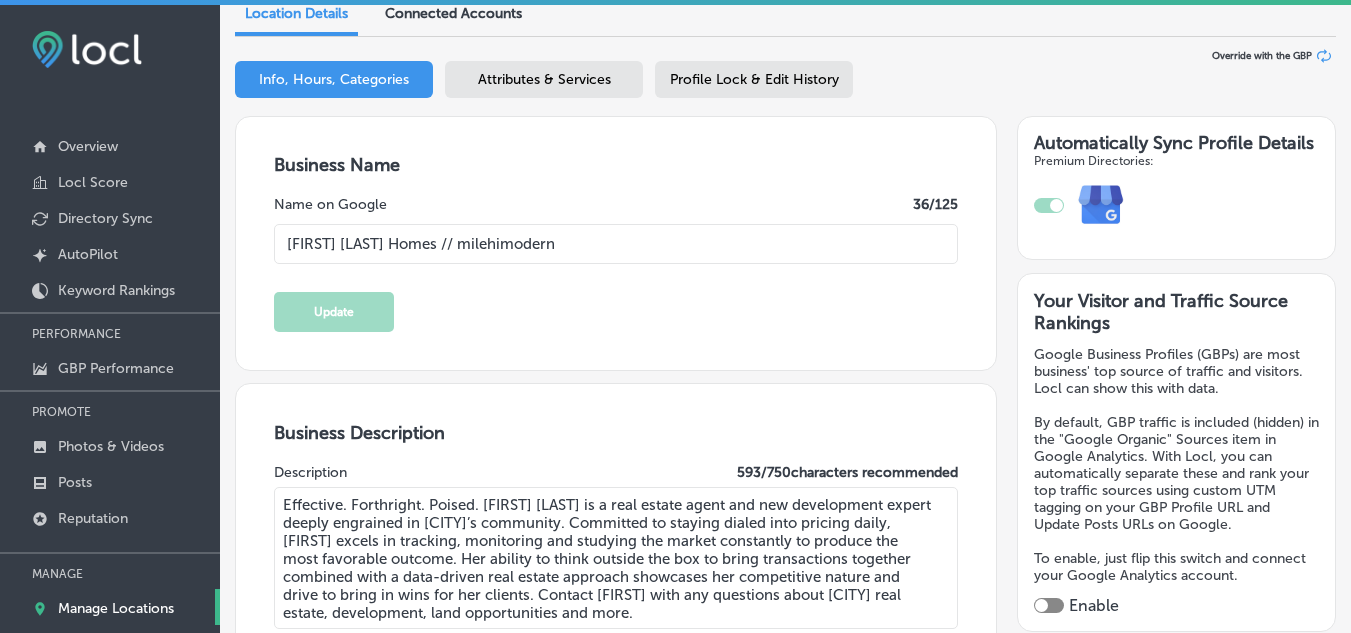scroll, scrollTop: 0, scrollLeft: 0, axis: both 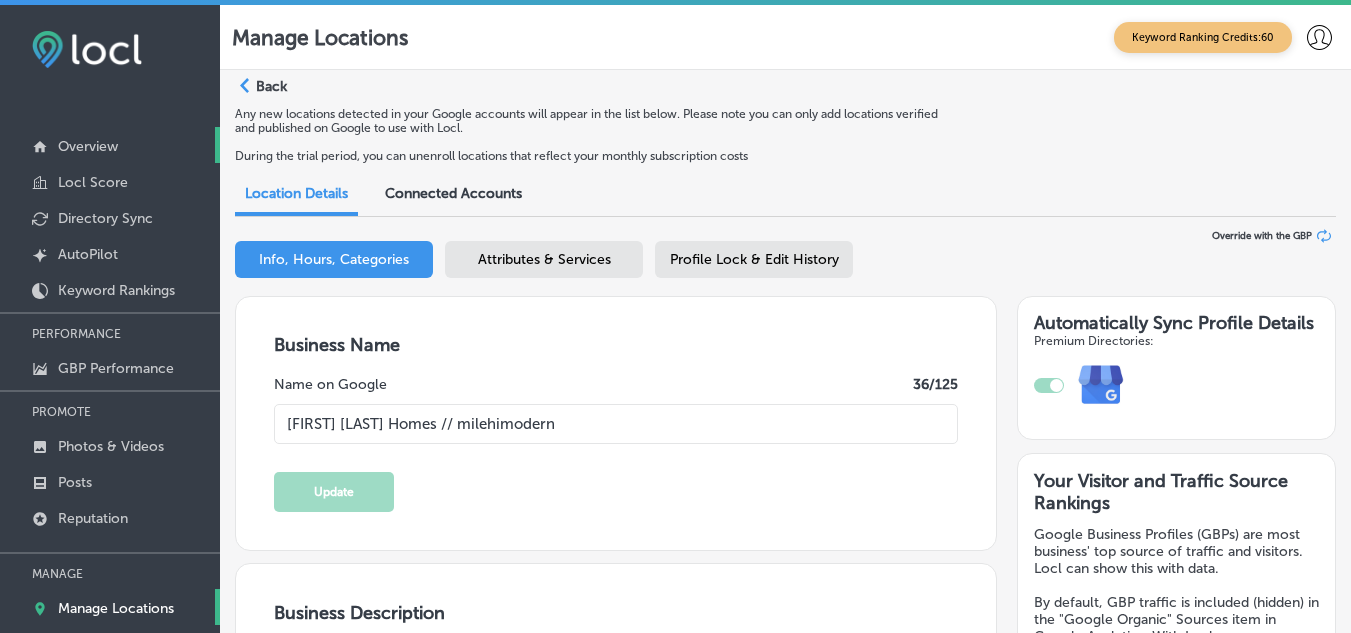 click on "Overview" at bounding box center (88, 146) 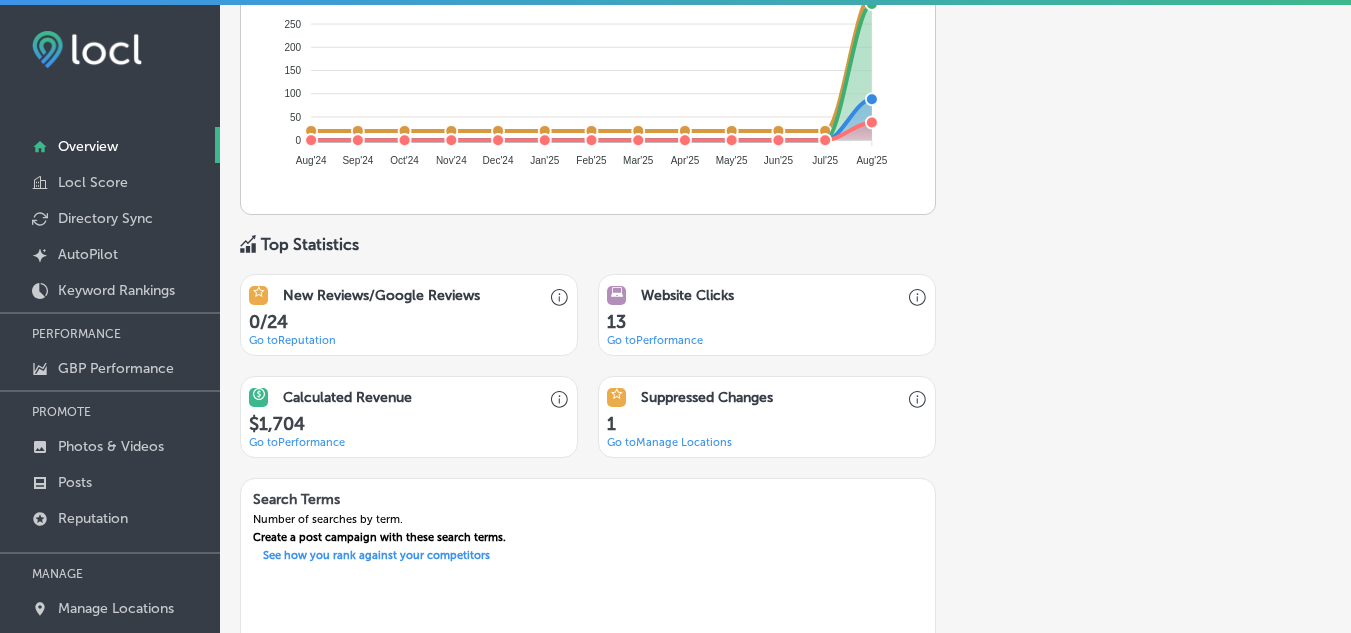 scroll, scrollTop: 1112, scrollLeft: 0, axis: vertical 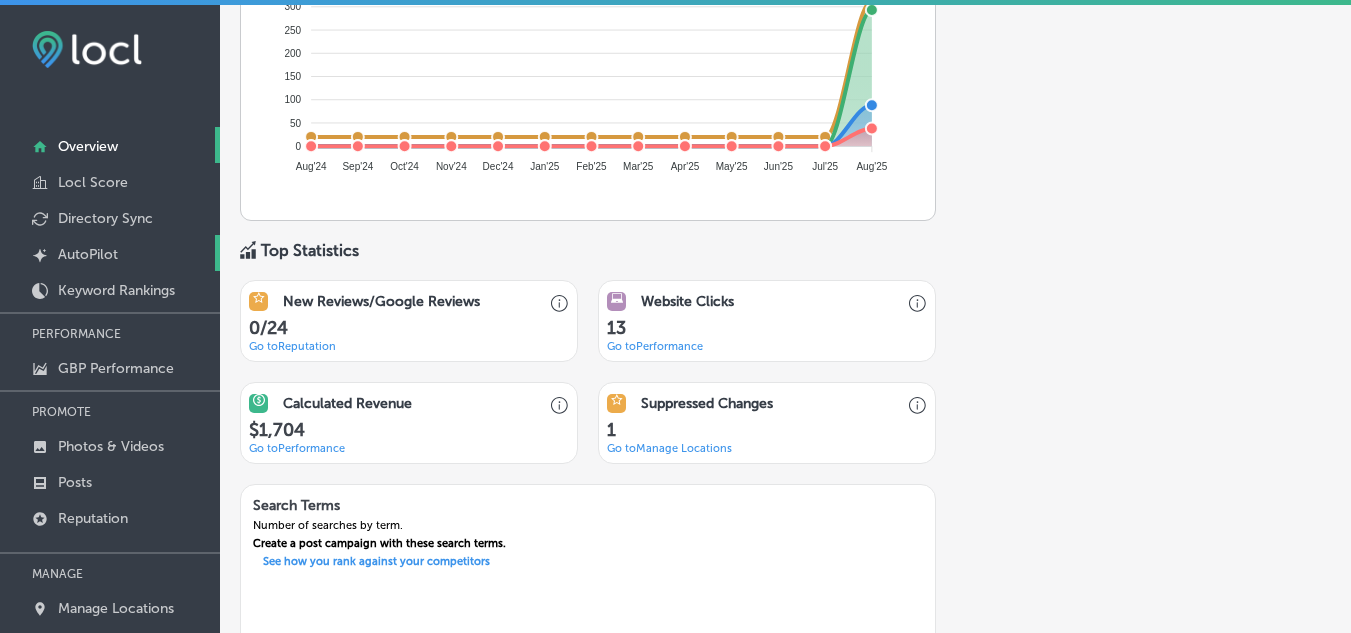 click on "AutoPilot" at bounding box center (88, 254) 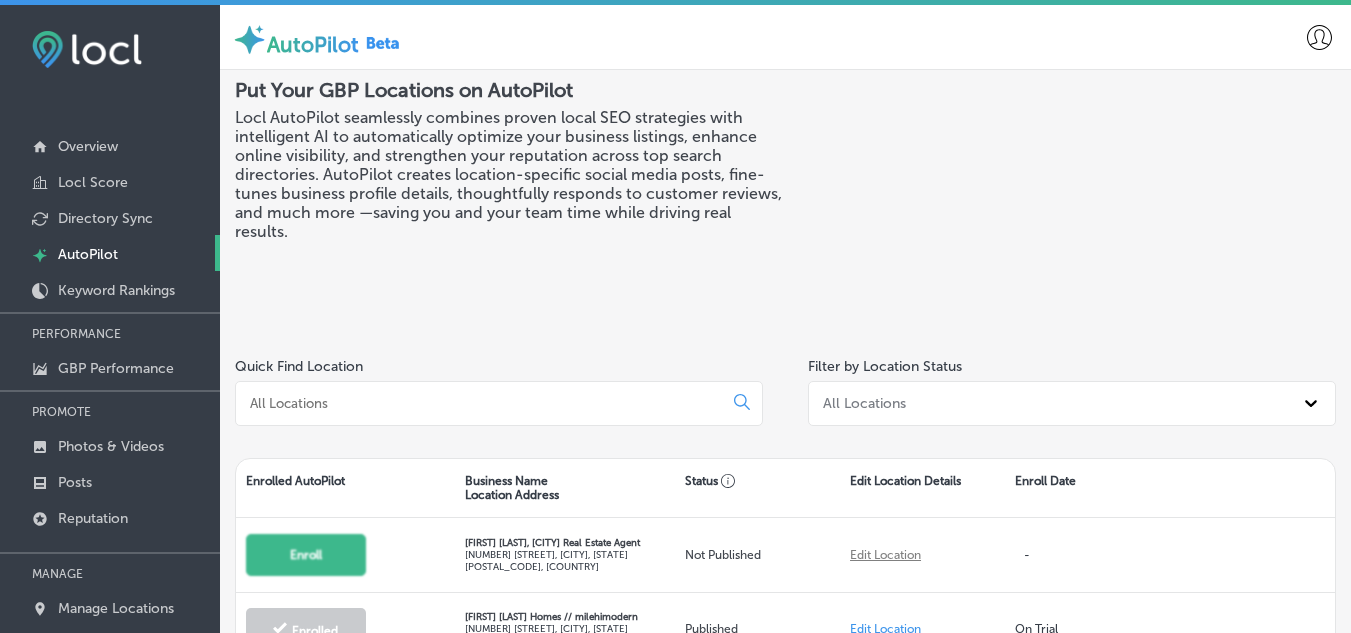 scroll, scrollTop: 97, scrollLeft: 0, axis: vertical 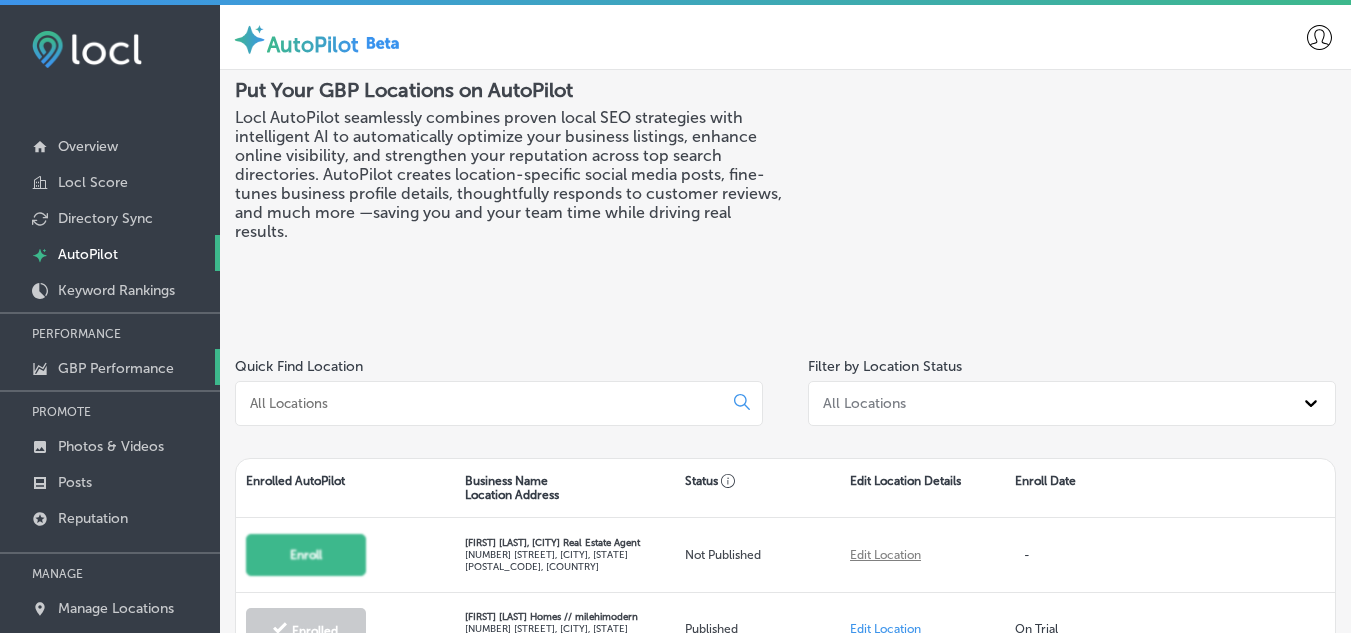click on "GBP Performance" at bounding box center (116, 368) 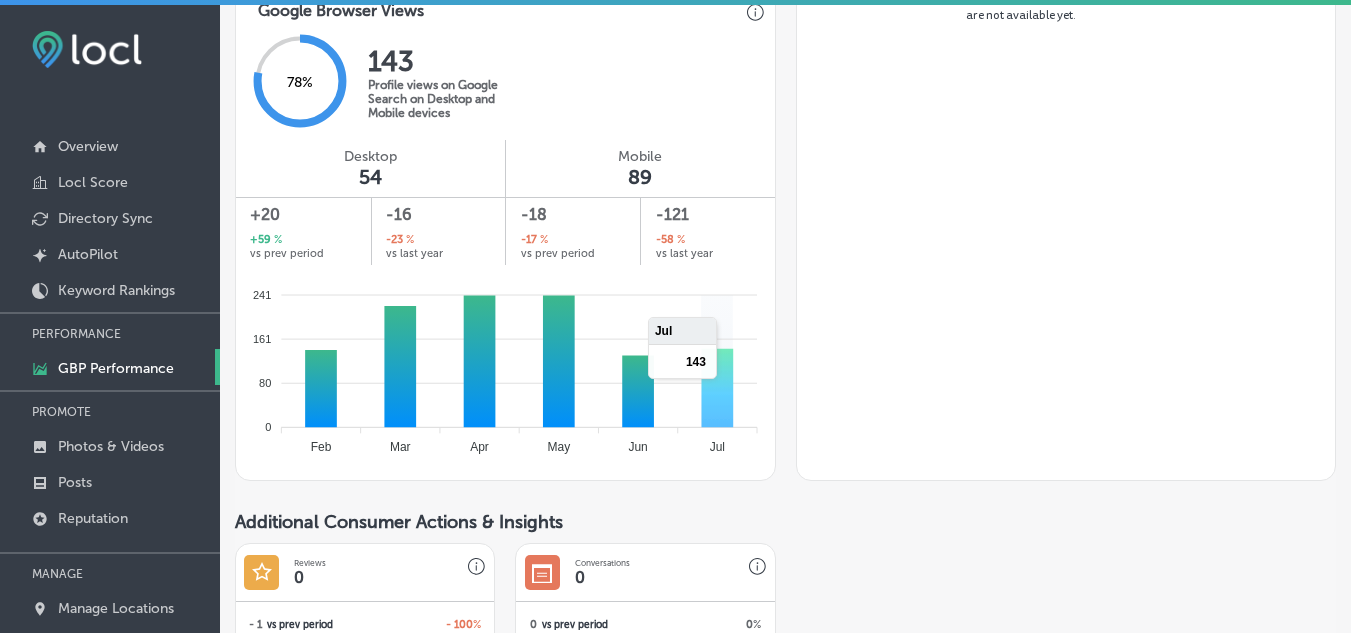 scroll, scrollTop: 1376, scrollLeft: 0, axis: vertical 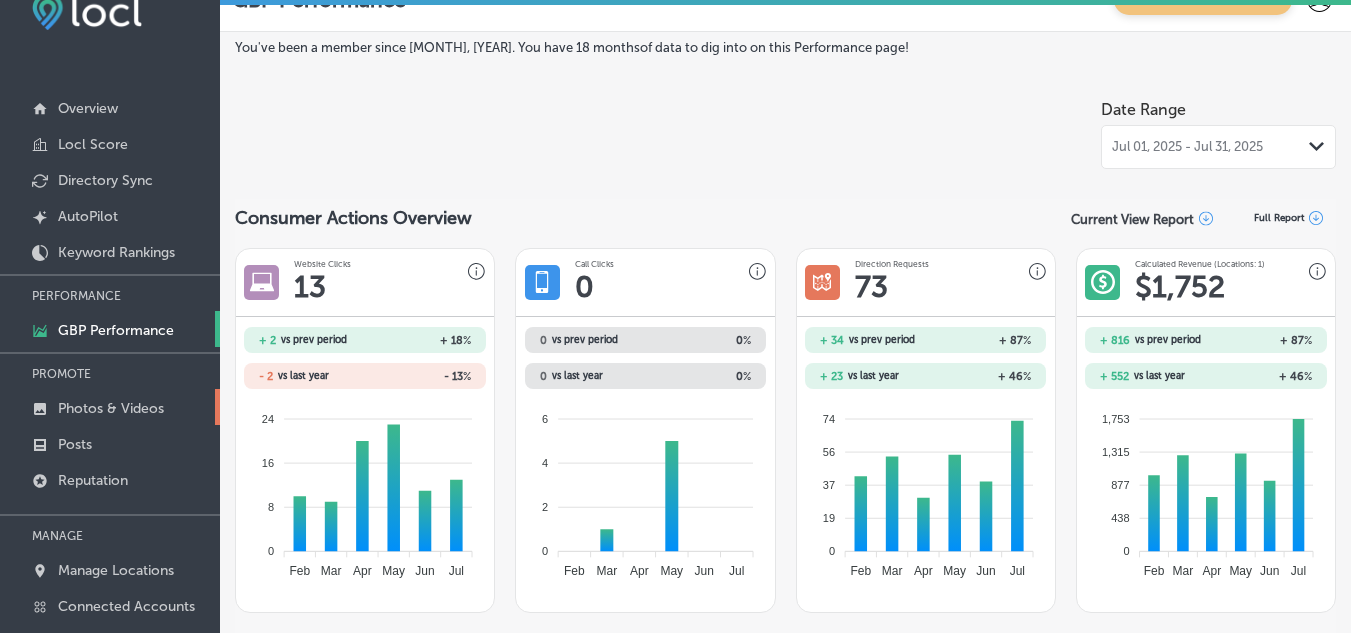 click on "Photos & Videos" at bounding box center (111, 408) 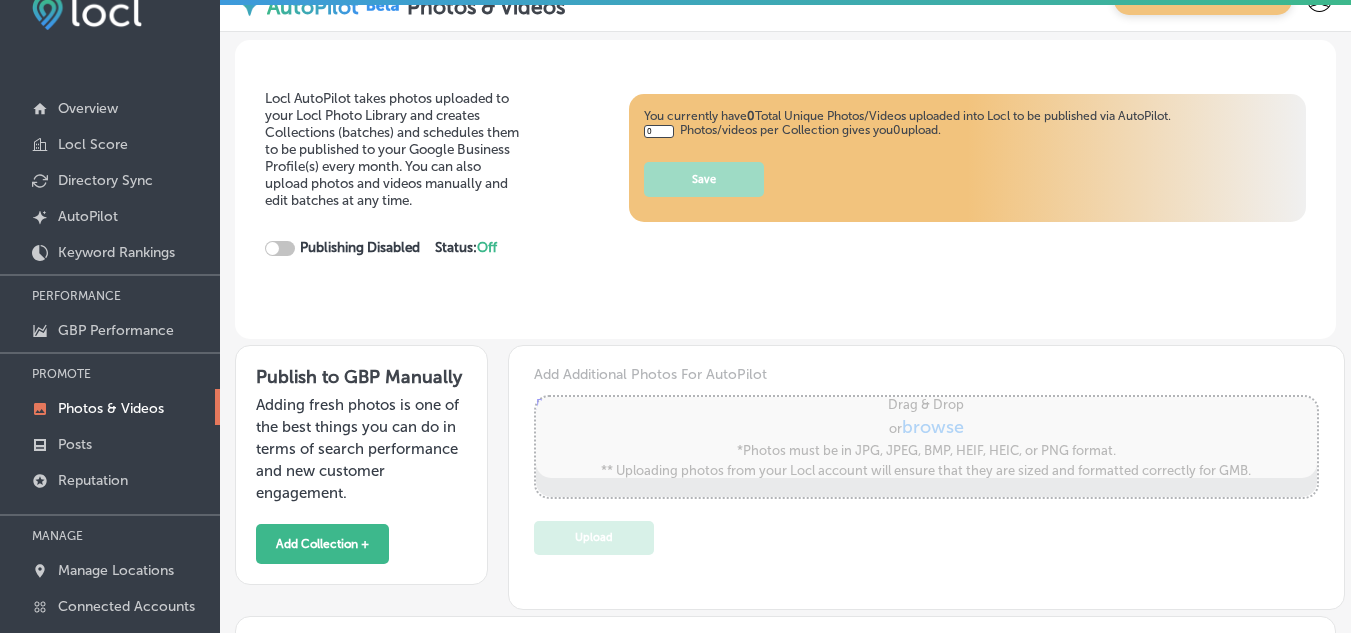 type on "5" 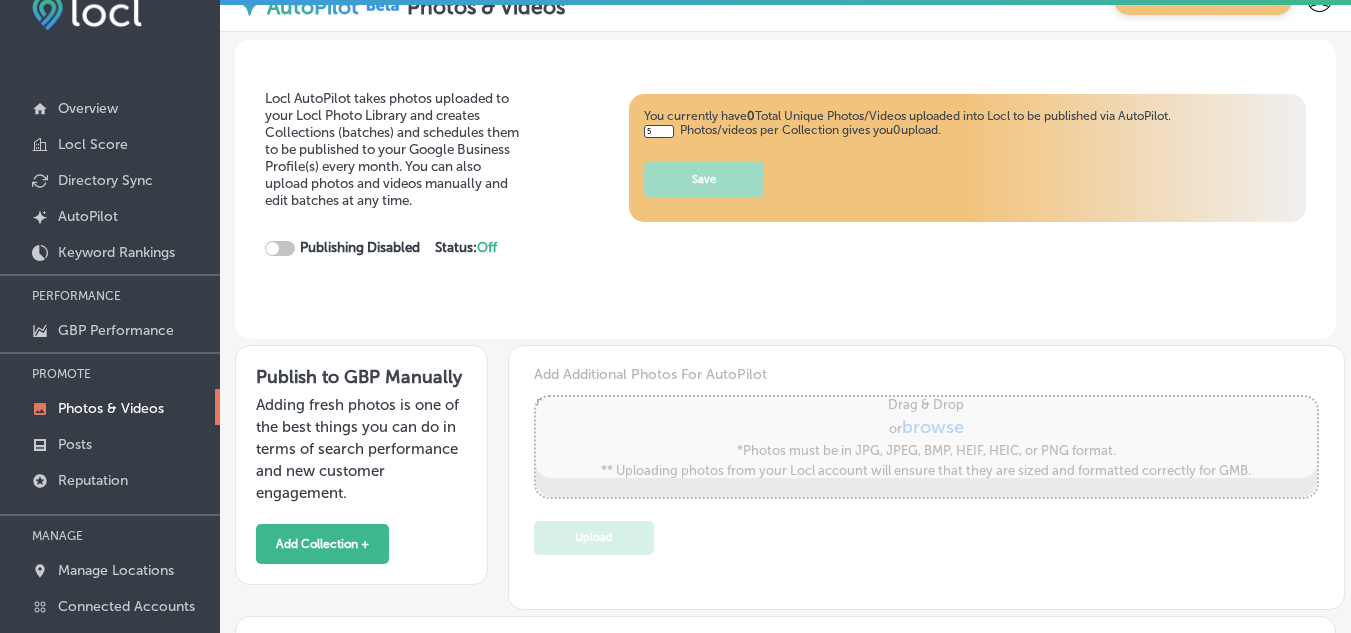 checkbox on "true" 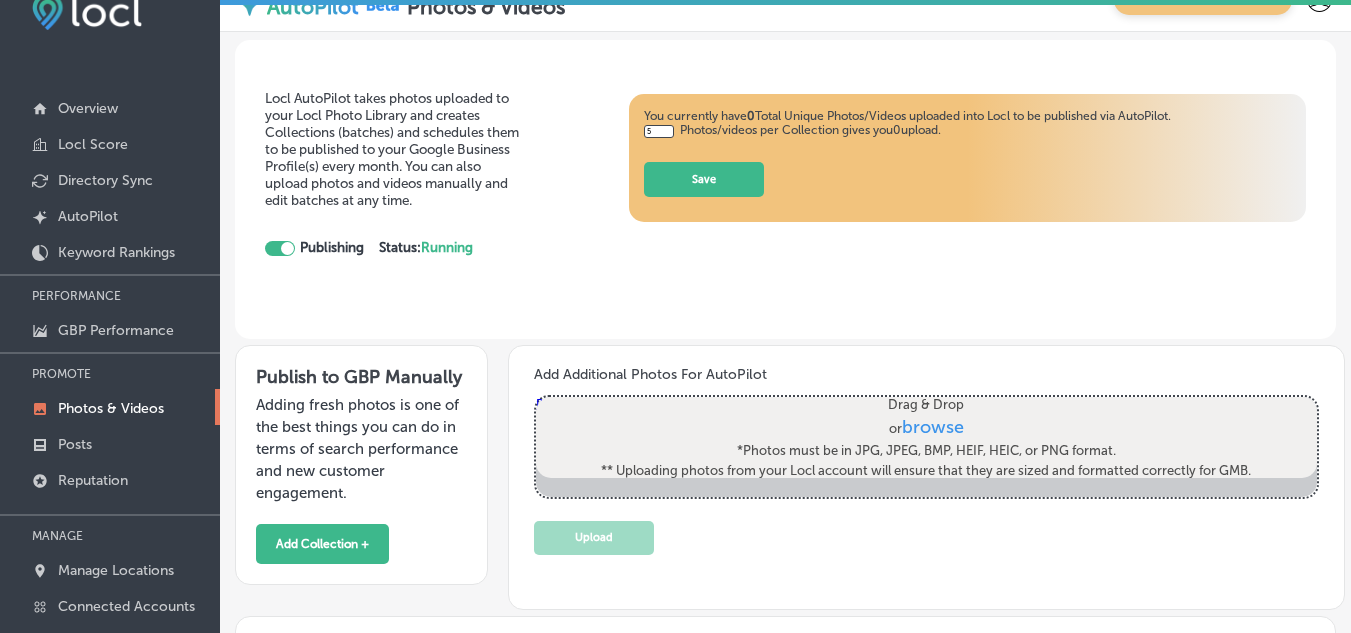 click on "Save" 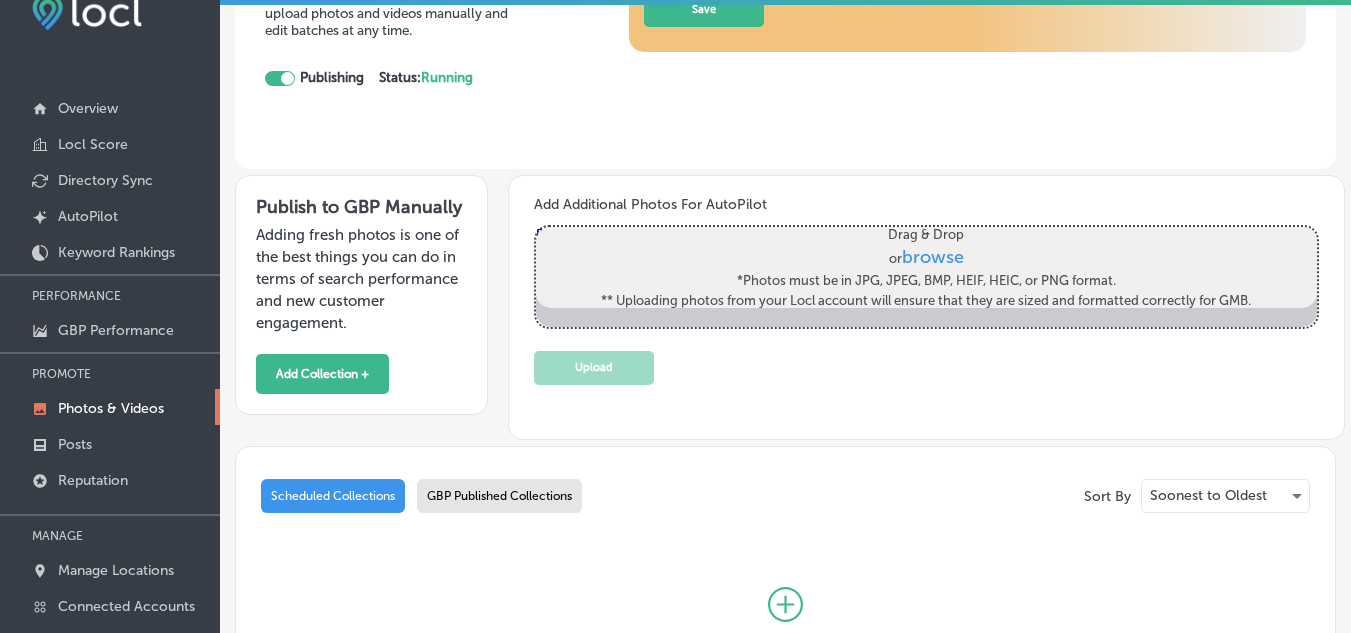 scroll, scrollTop: 200, scrollLeft: 0, axis: vertical 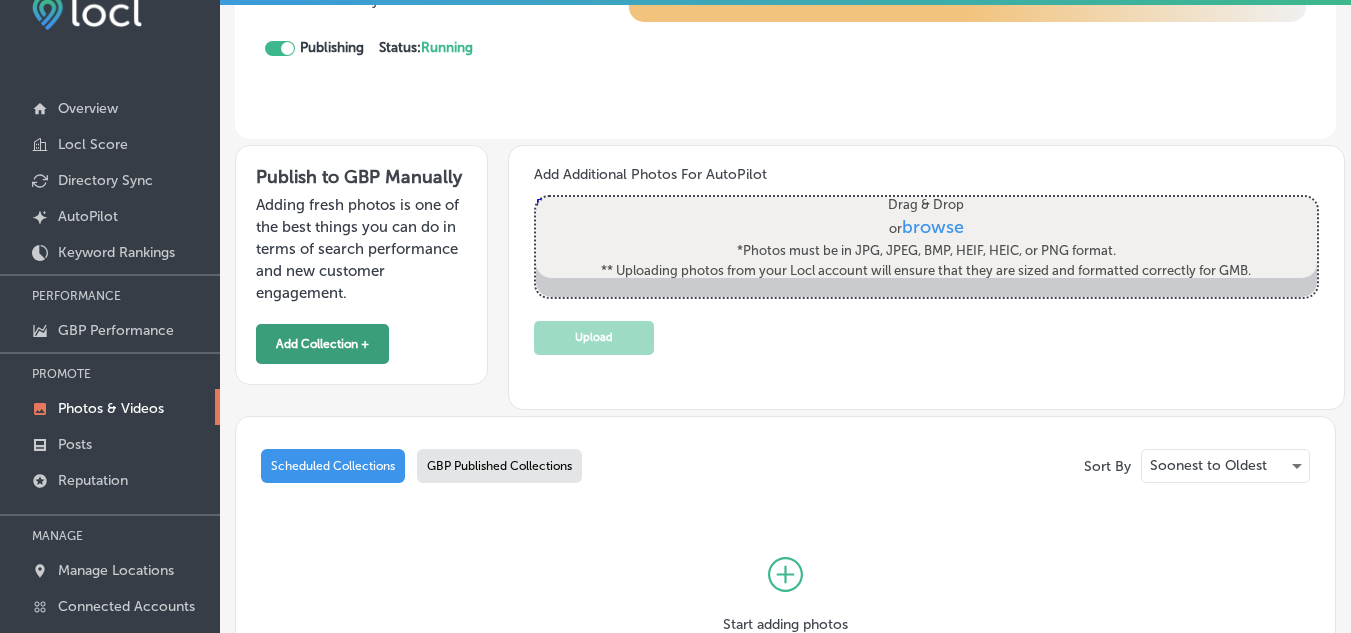 click on "Add Collection +" at bounding box center (322, 344) 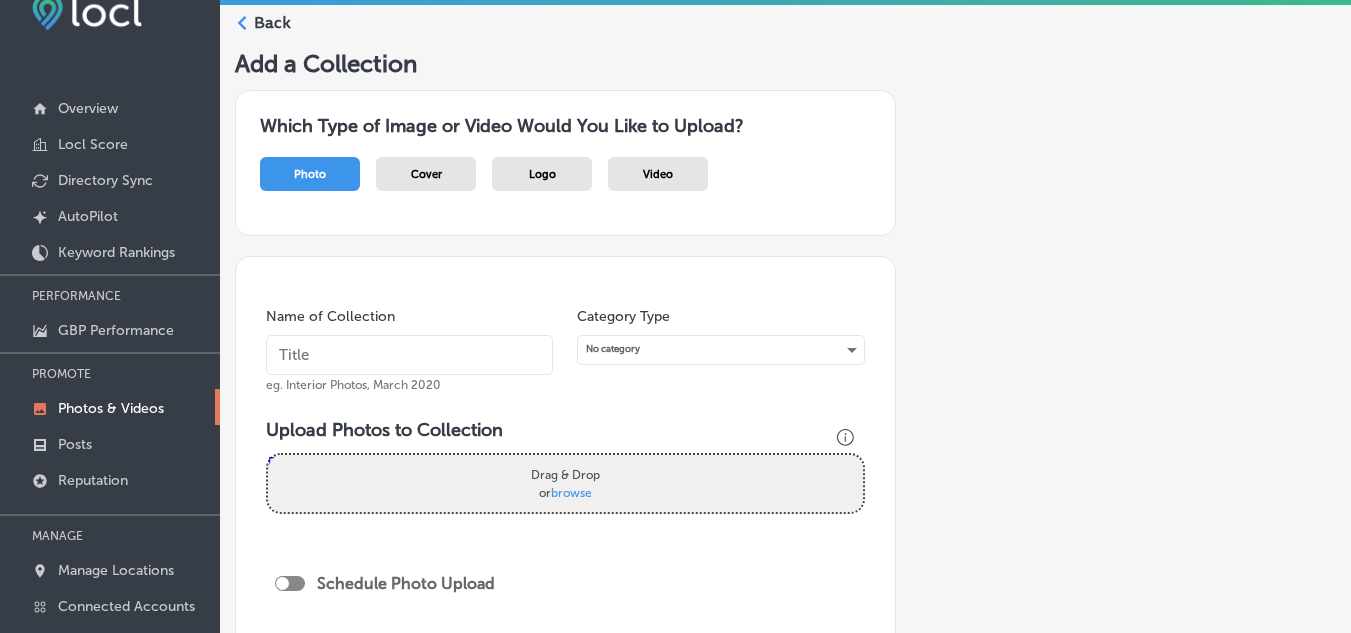 scroll, scrollTop: 0, scrollLeft: 0, axis: both 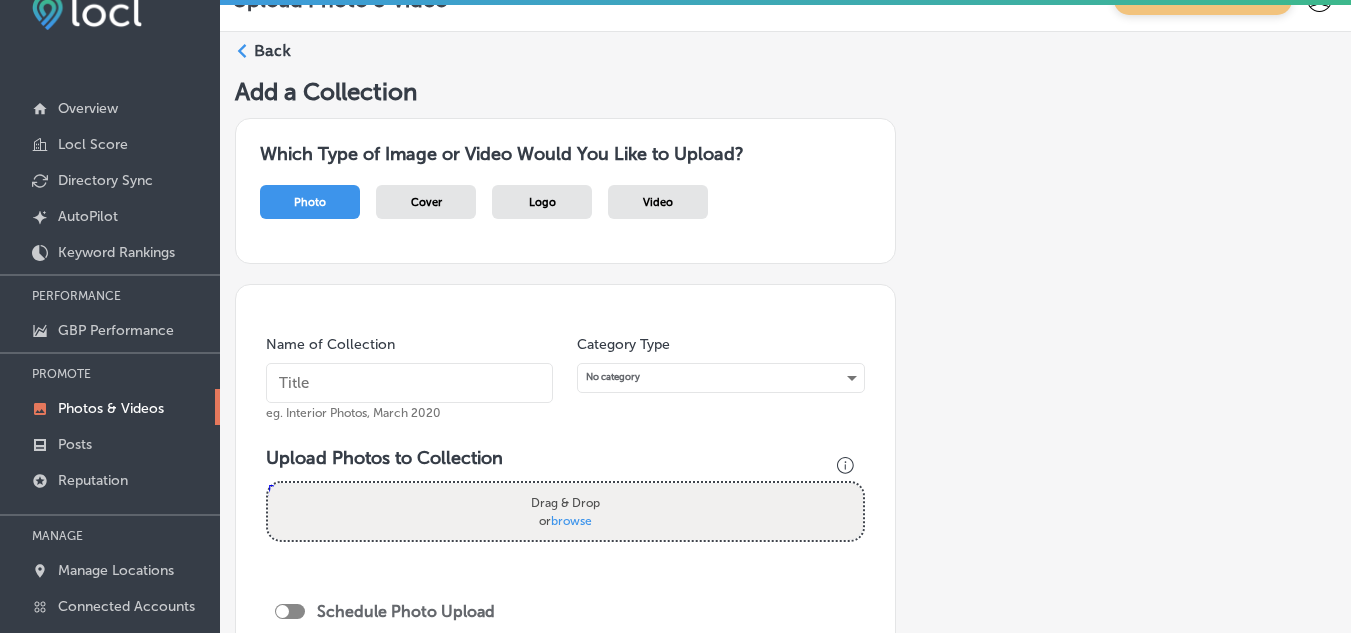 click at bounding box center [409, 383] 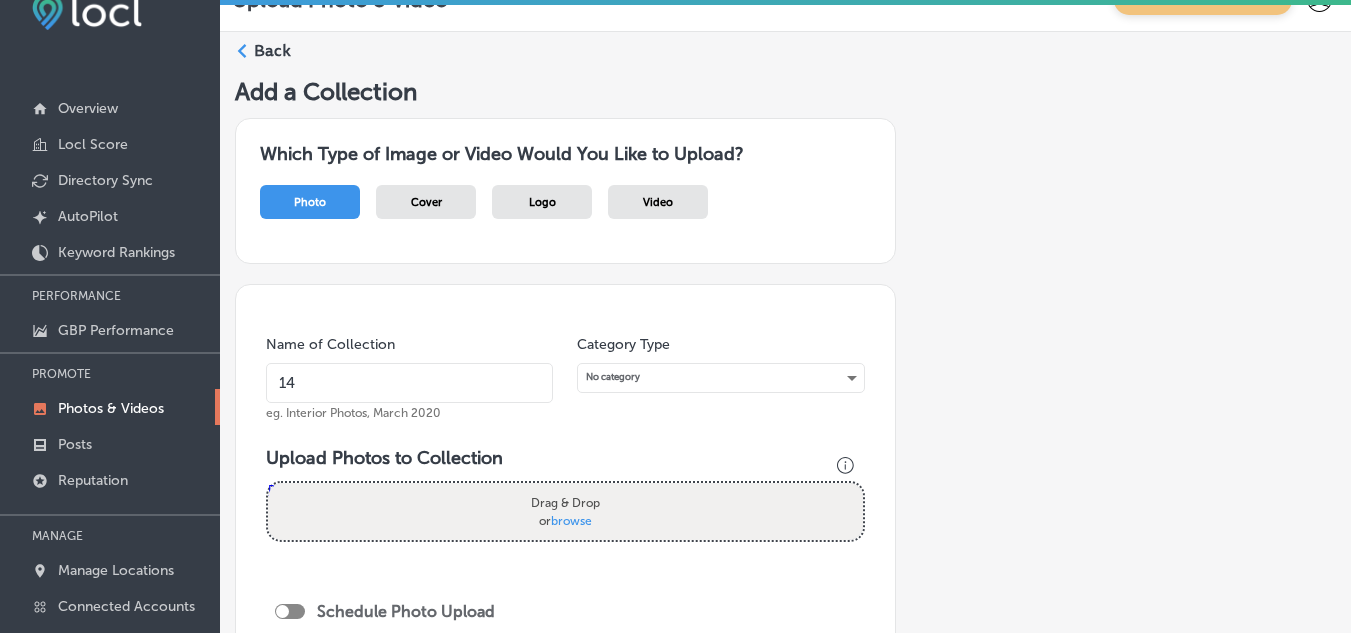 type on "1" 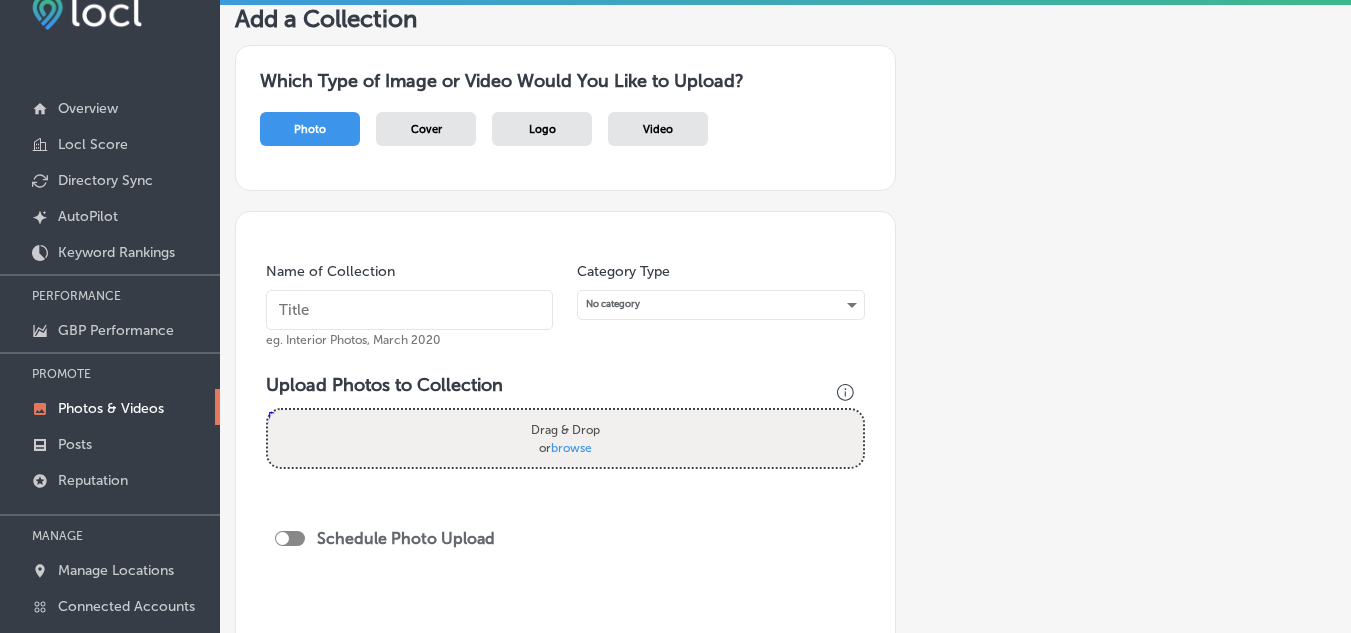scroll, scrollTop: 0, scrollLeft: 0, axis: both 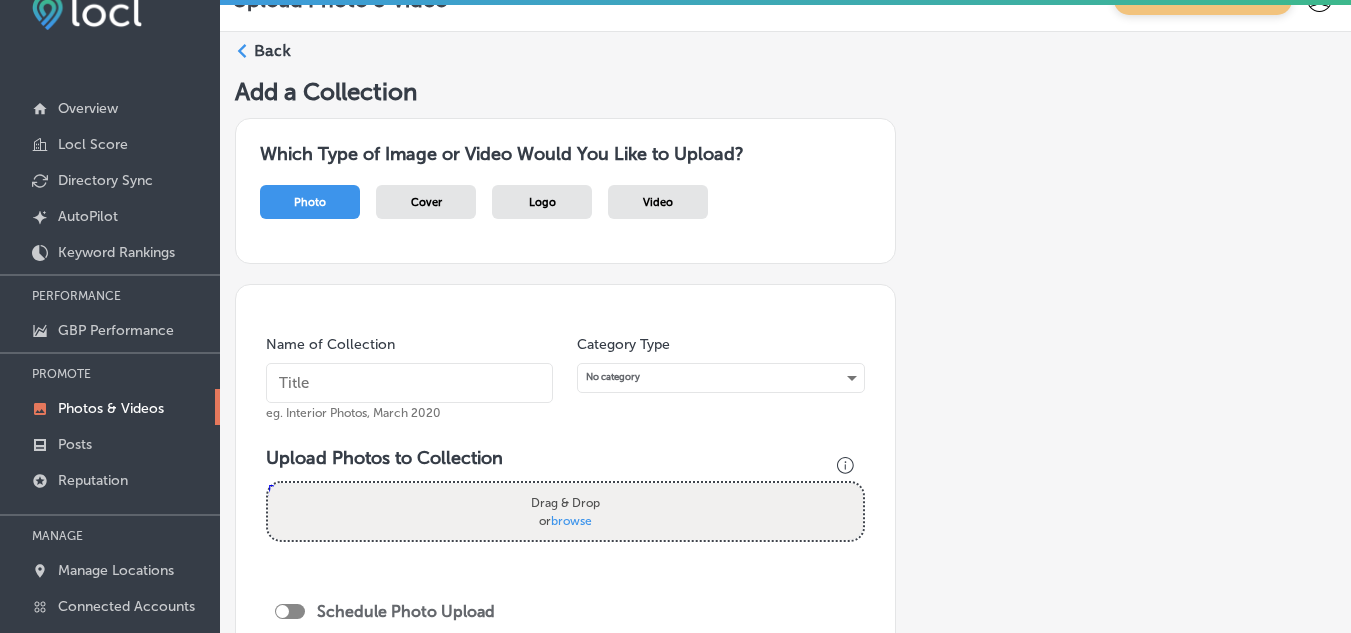 click on "Video" at bounding box center (658, 202) 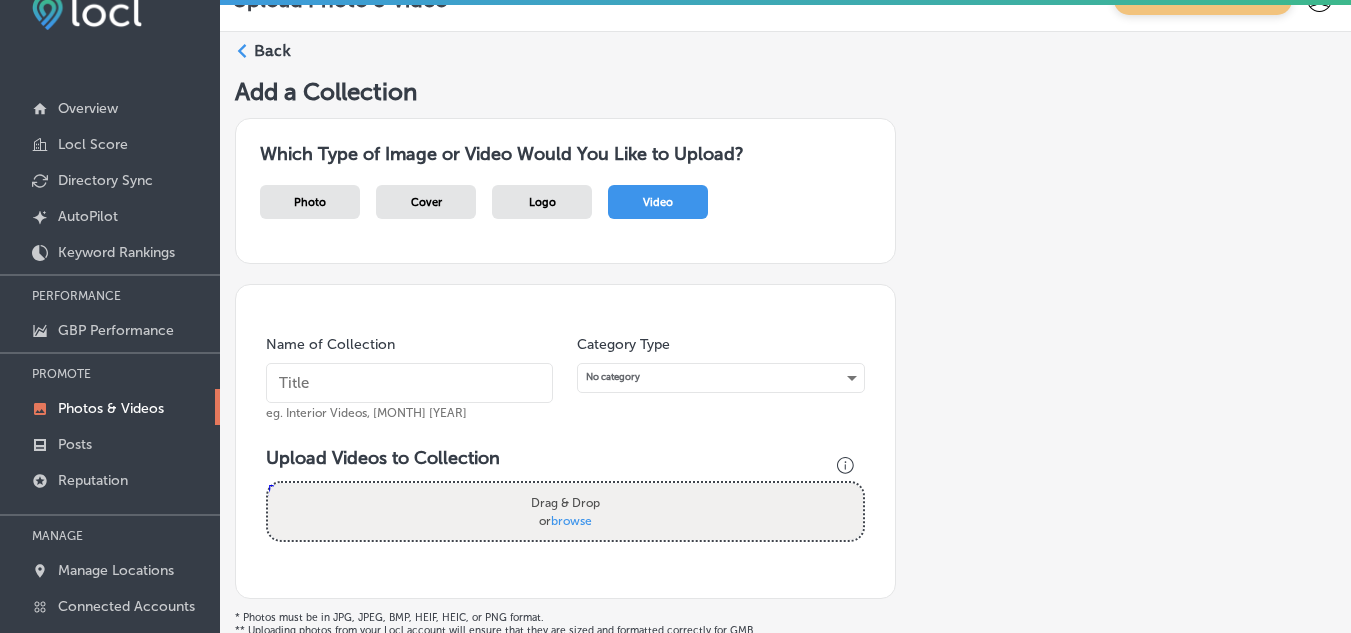 click at bounding box center (409, 383) 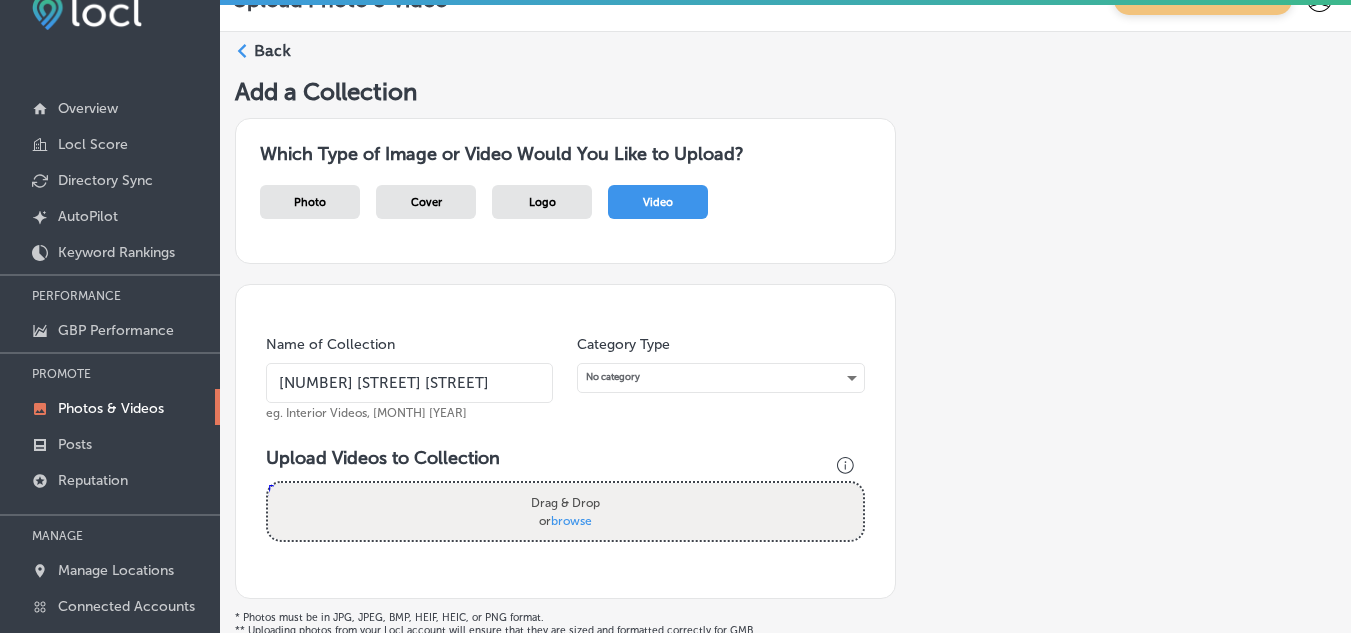 type on "[NUMBER] [STREET] [STREET]" 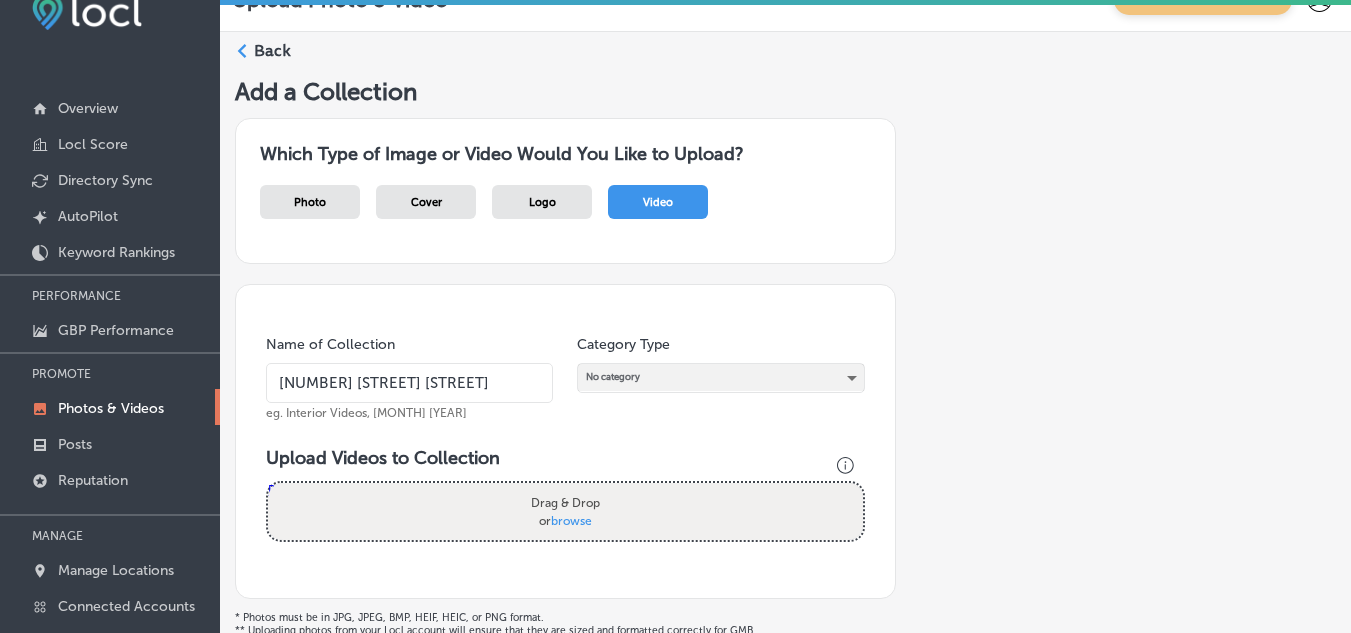 click on "No category" at bounding box center (720, 377) 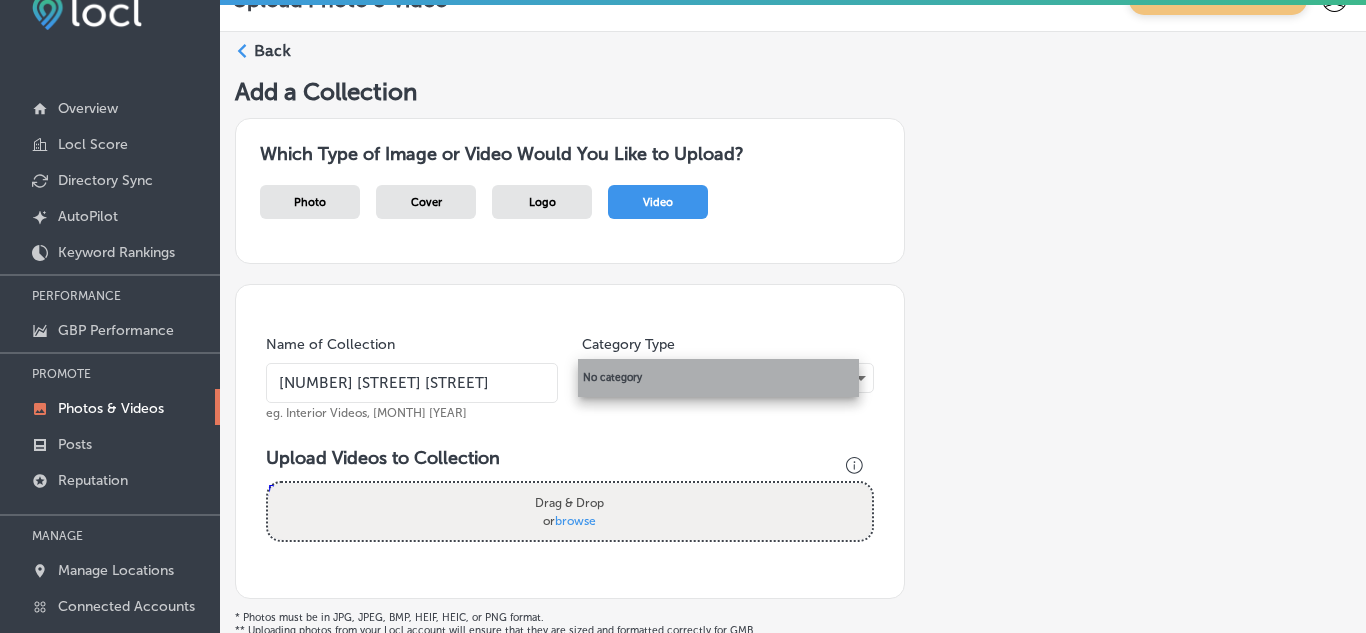 click on "No category" at bounding box center (718, 378) 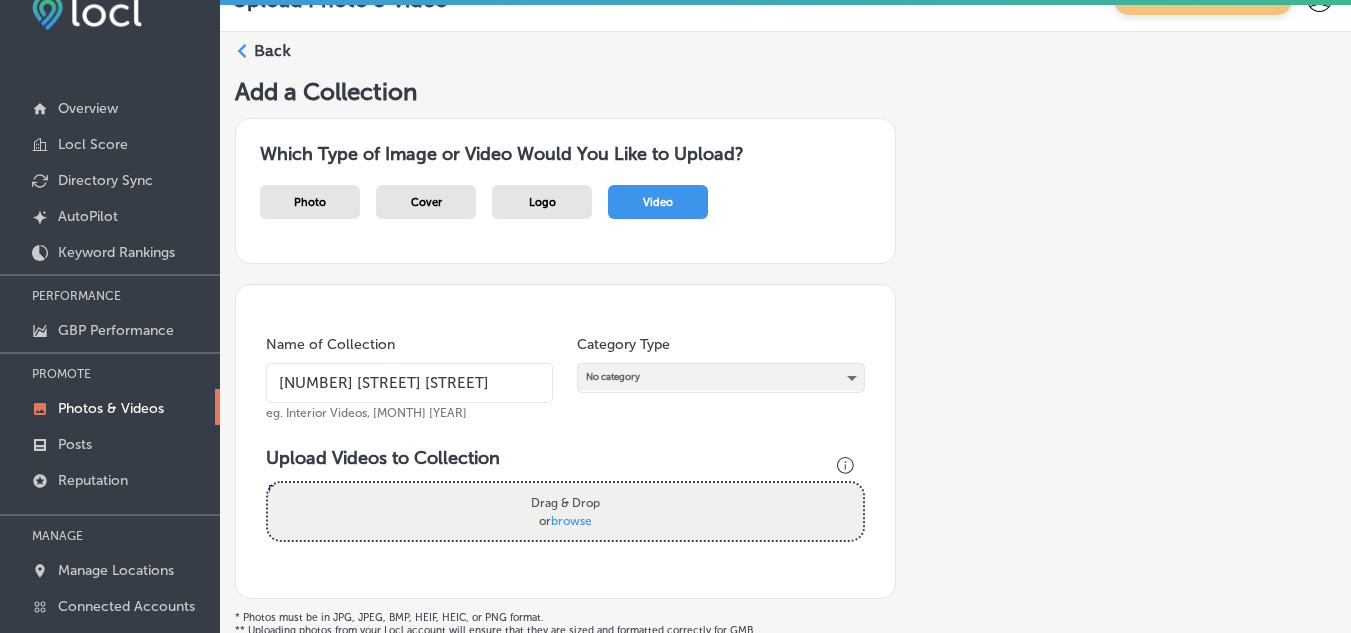 click on "No category" at bounding box center [720, 377] 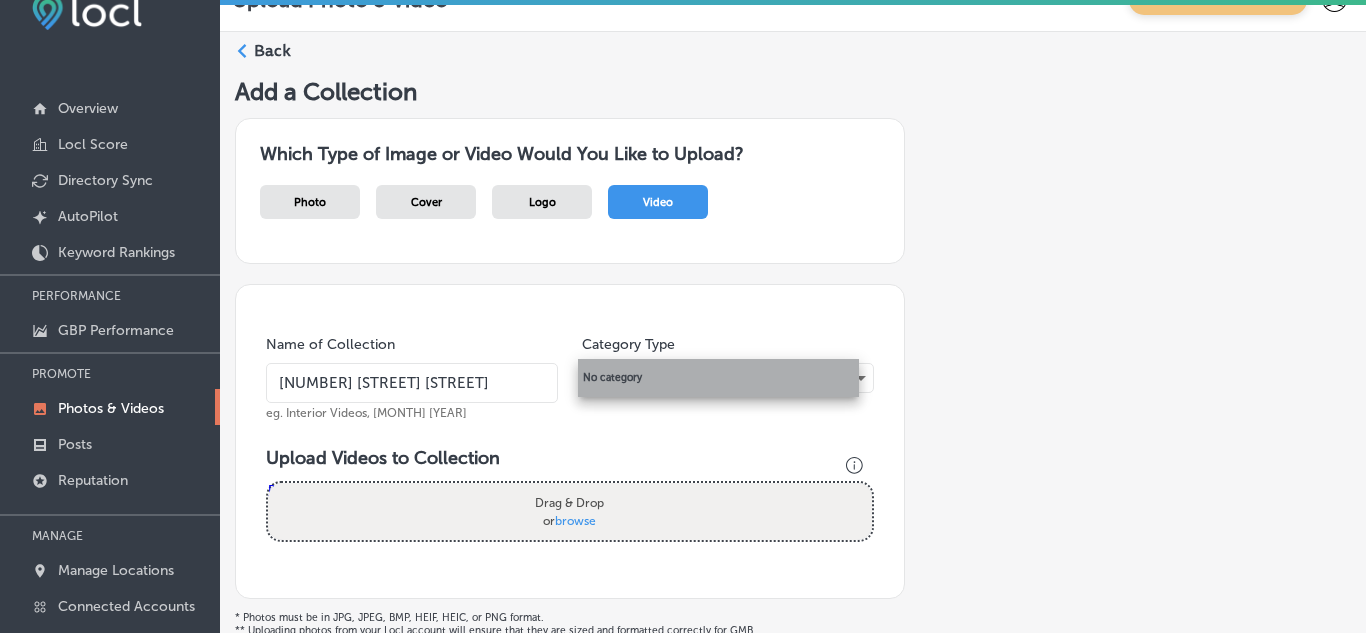 click on "No category" at bounding box center [718, 378] 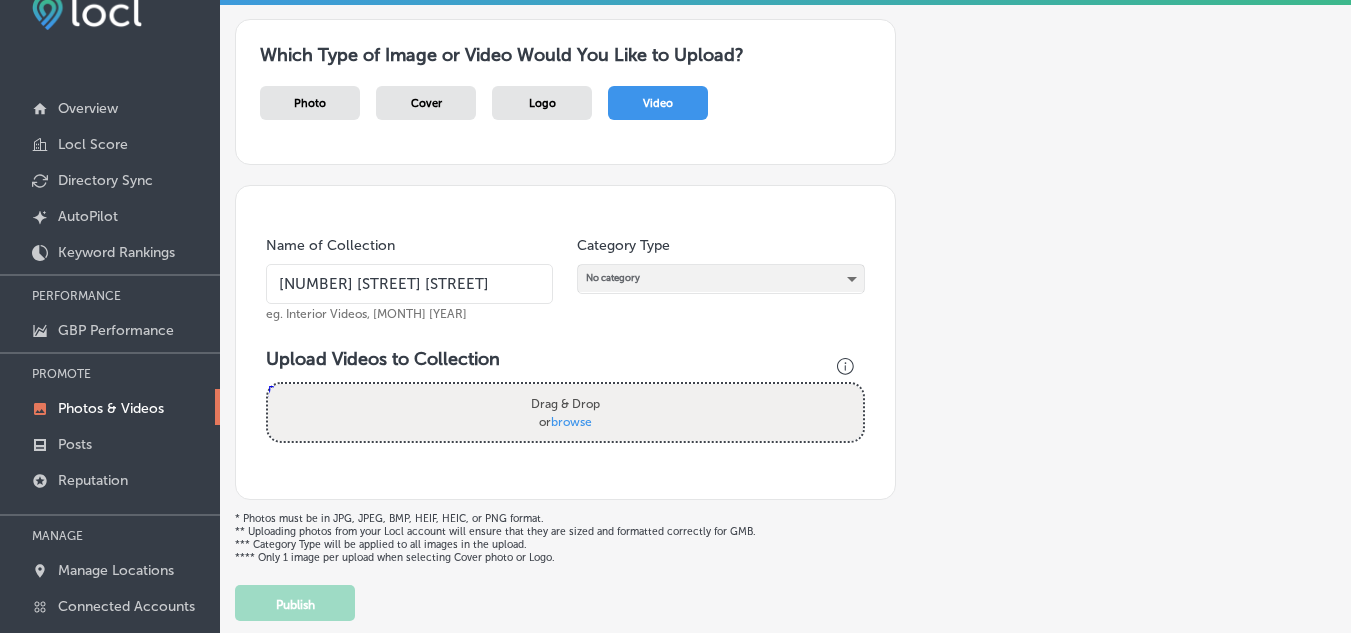 scroll, scrollTop: 100, scrollLeft: 0, axis: vertical 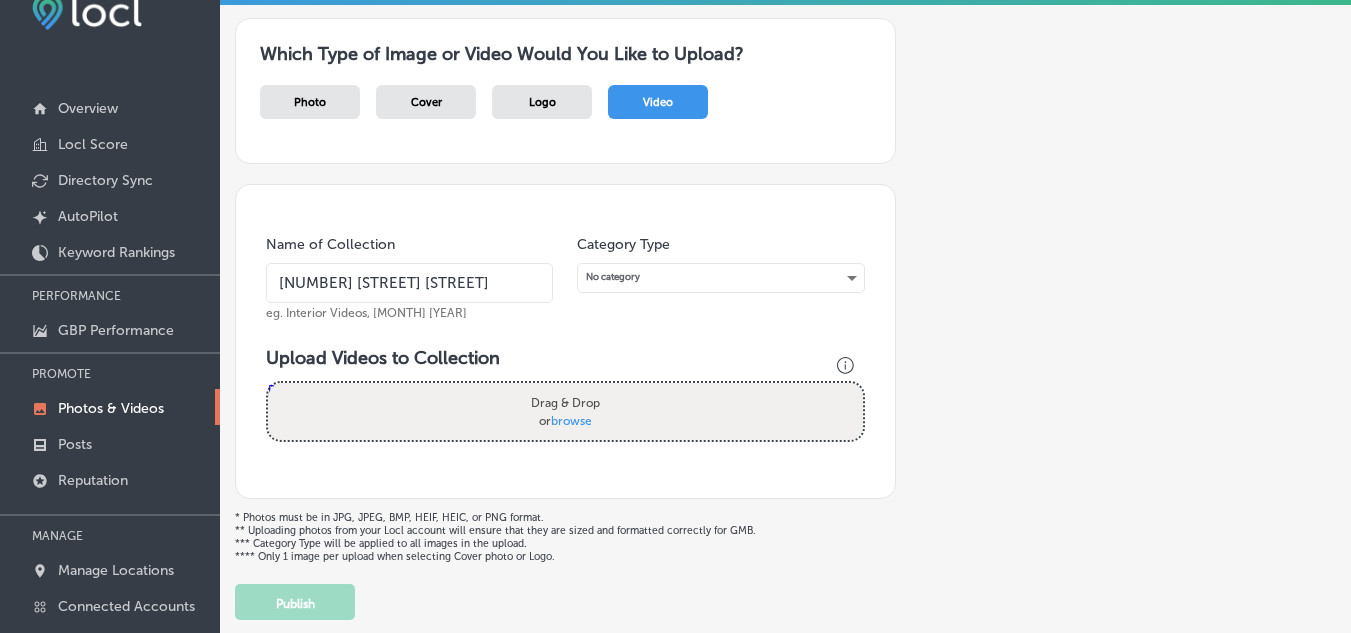 click on "Photo" at bounding box center (310, 102) 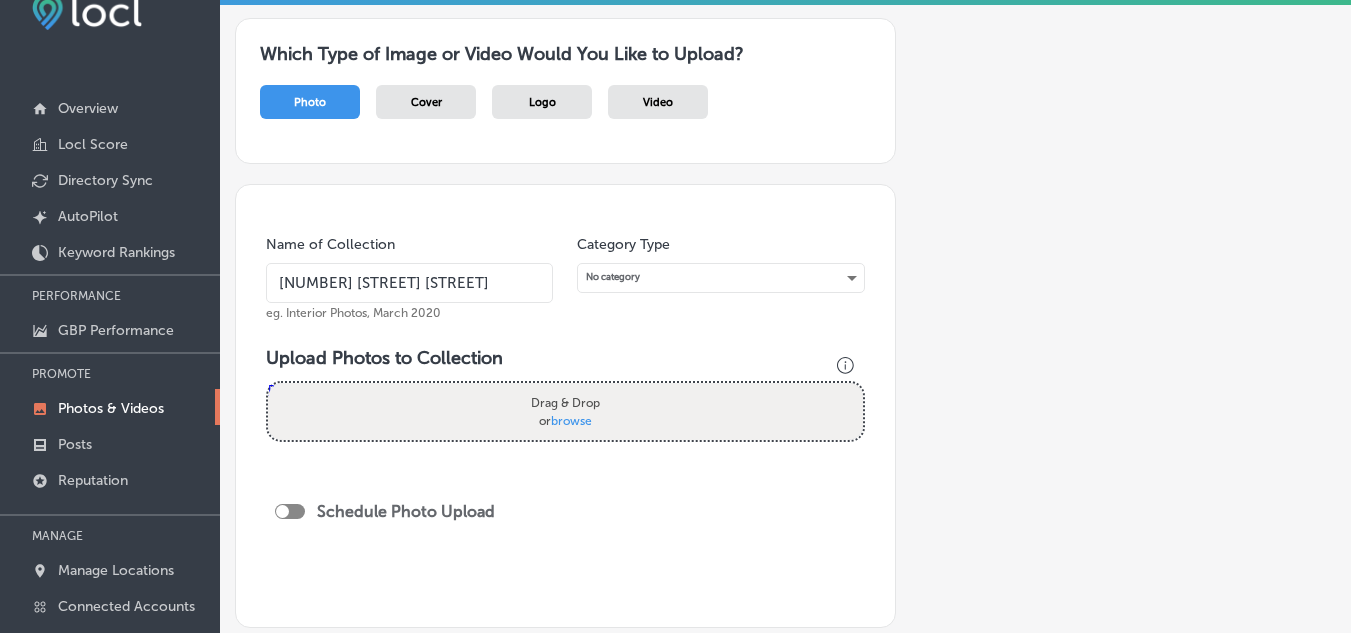 click on "browse" at bounding box center (571, 420) 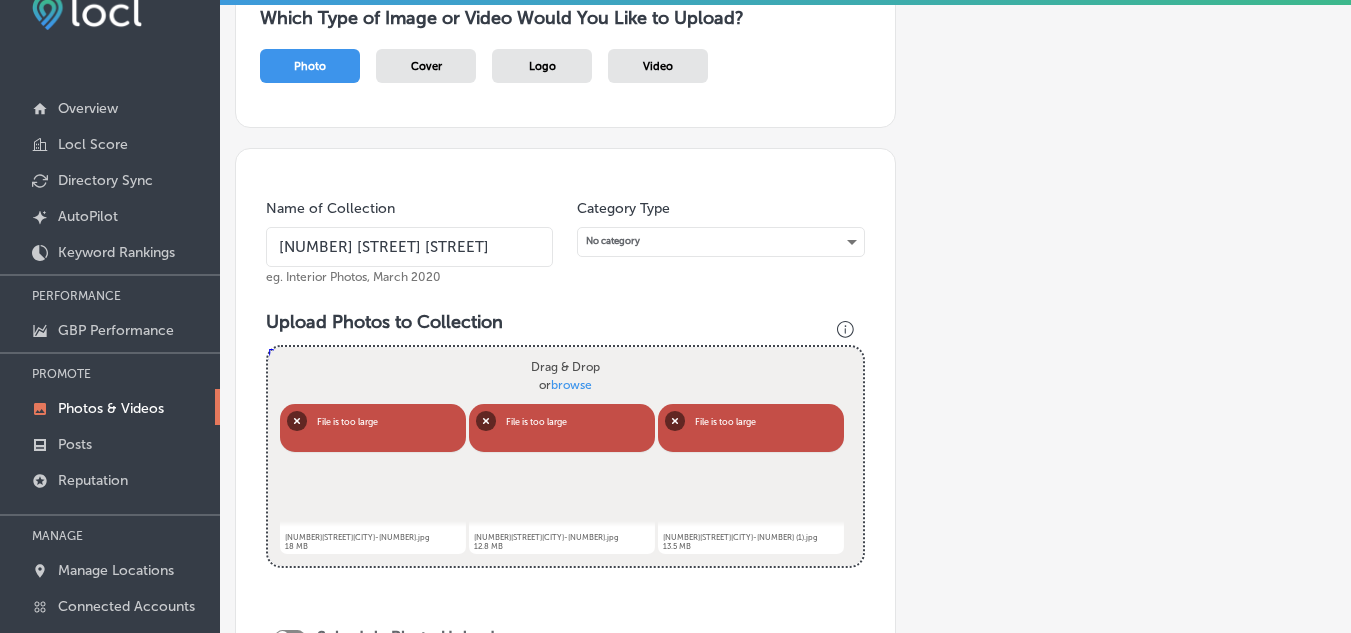 scroll, scrollTop: 100, scrollLeft: 0, axis: vertical 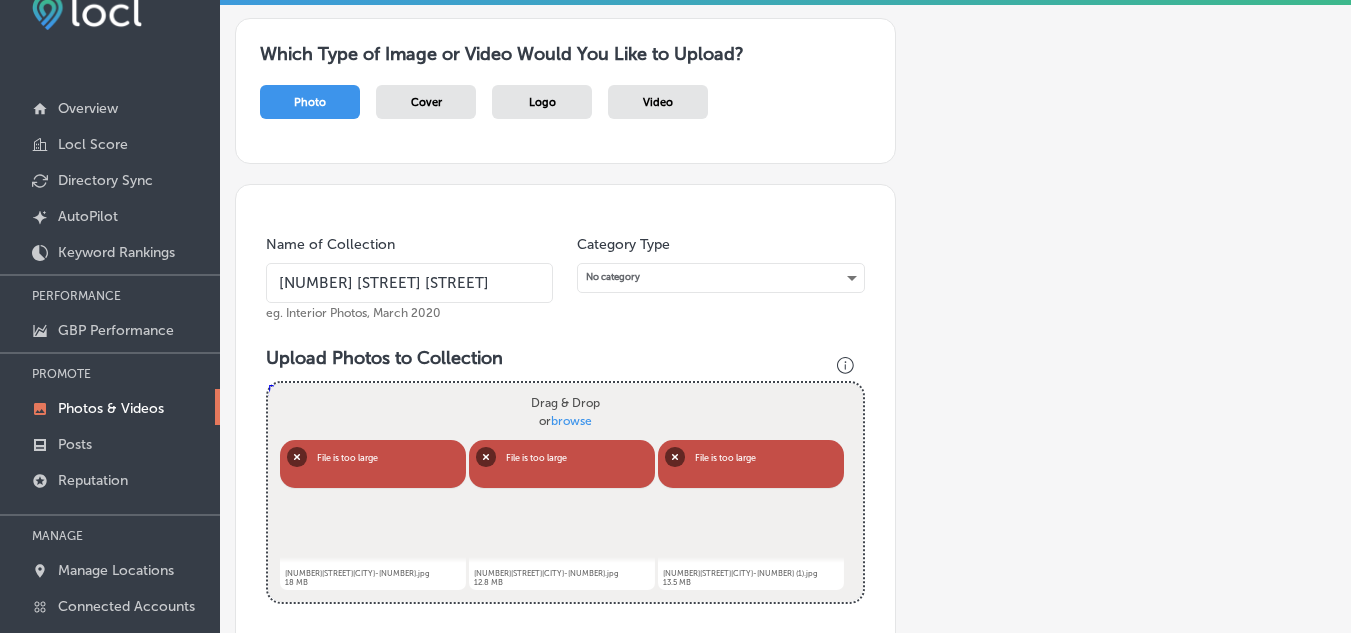 click on "browse" at bounding box center (571, 420) 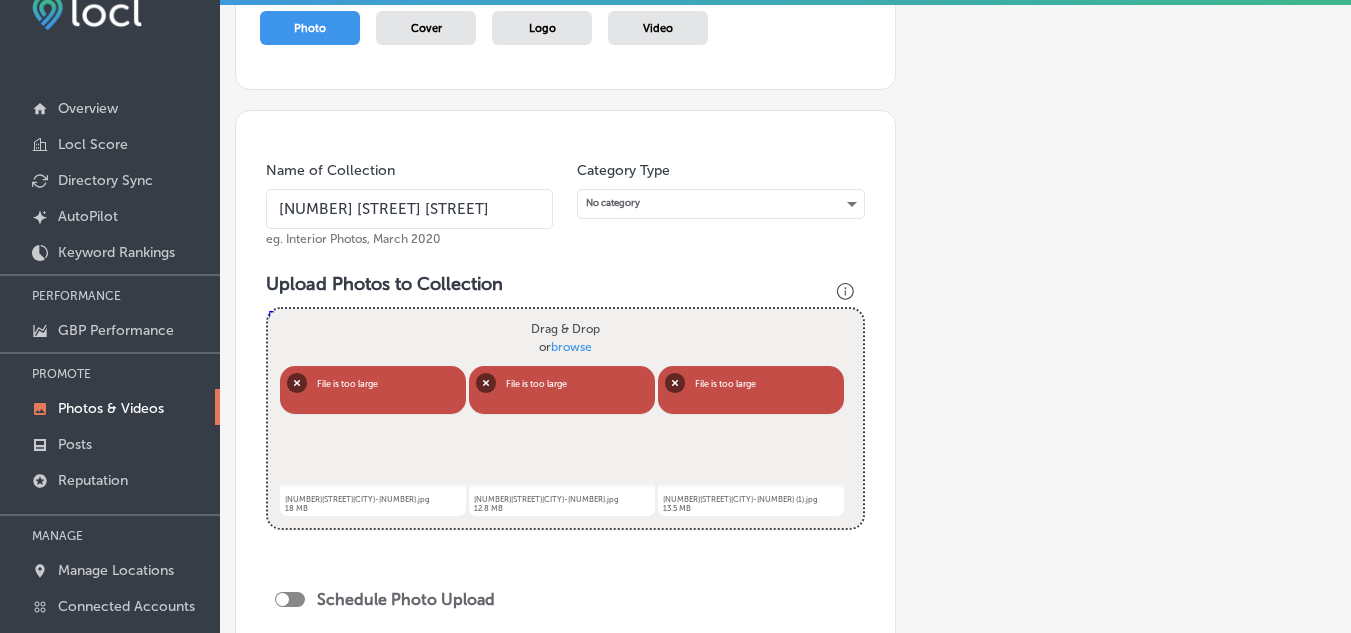 scroll, scrollTop: 200, scrollLeft: 0, axis: vertical 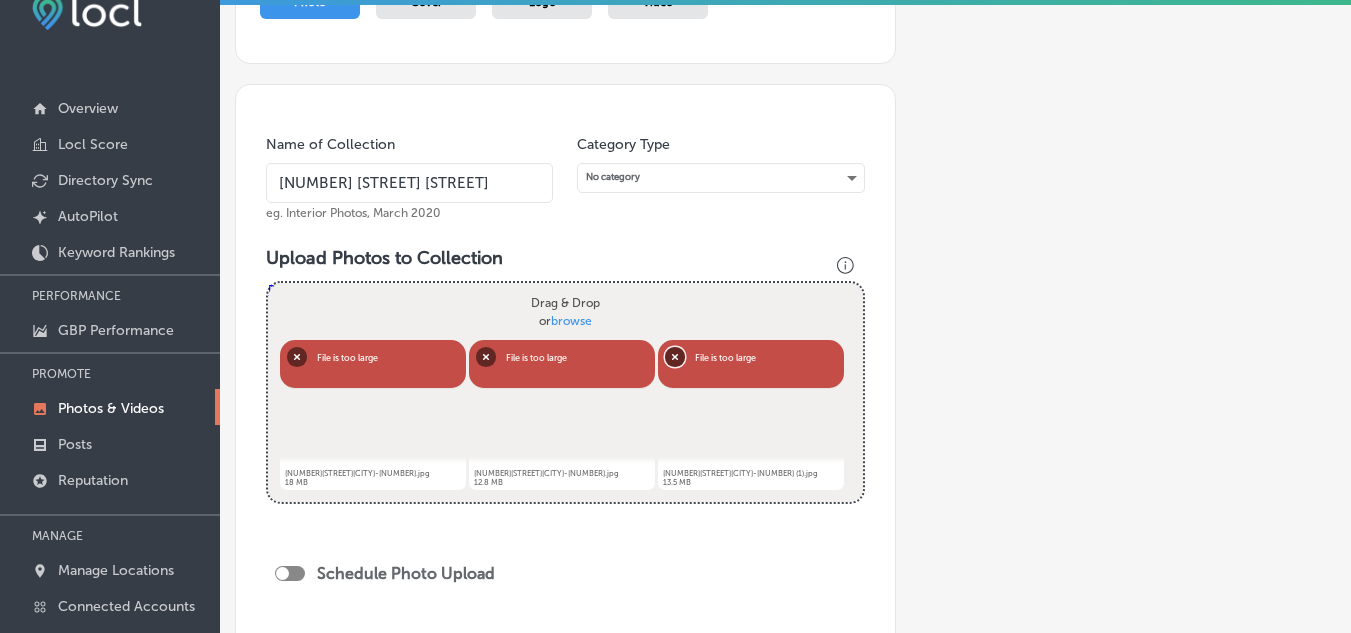 click on "Remove" at bounding box center (675, 356) 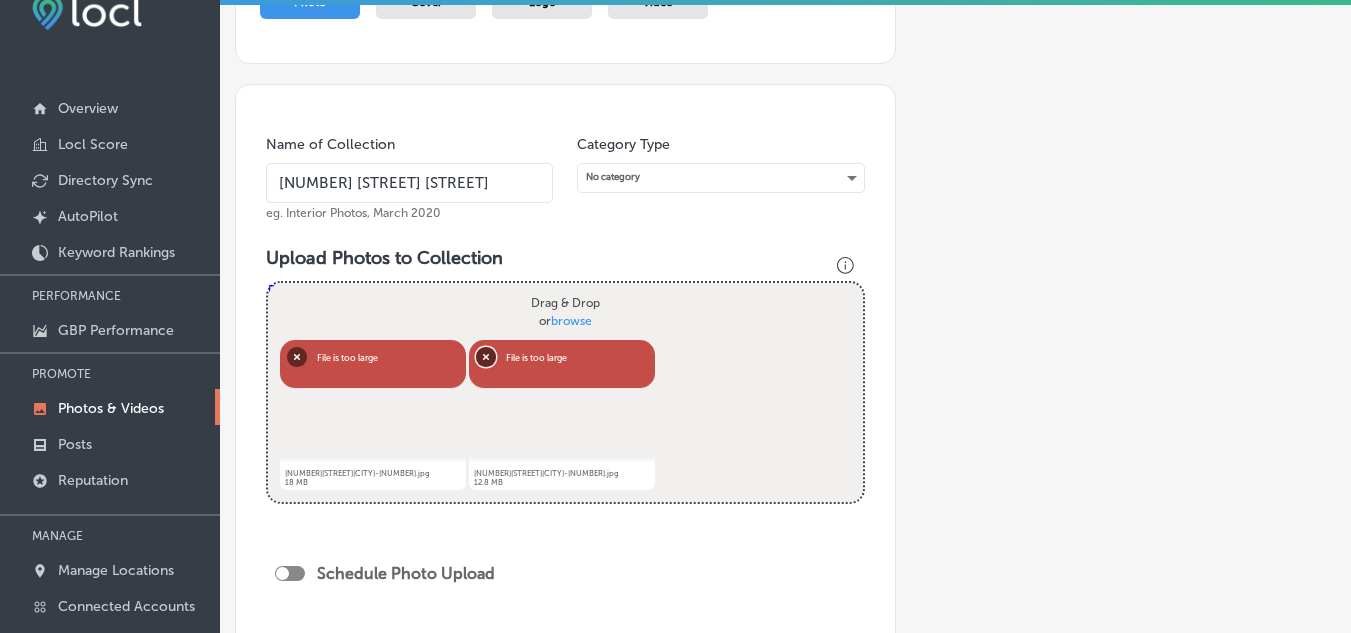 click on "Remove" at bounding box center (486, 356) 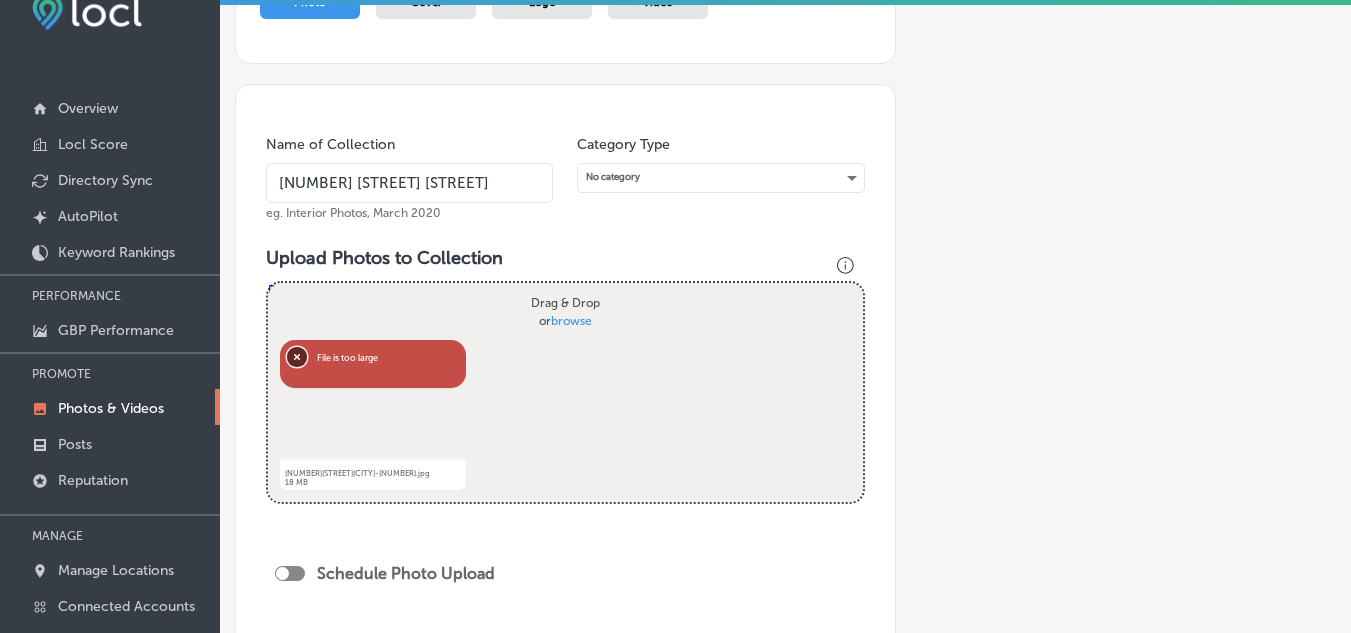 click on "Remove" at bounding box center [297, 356] 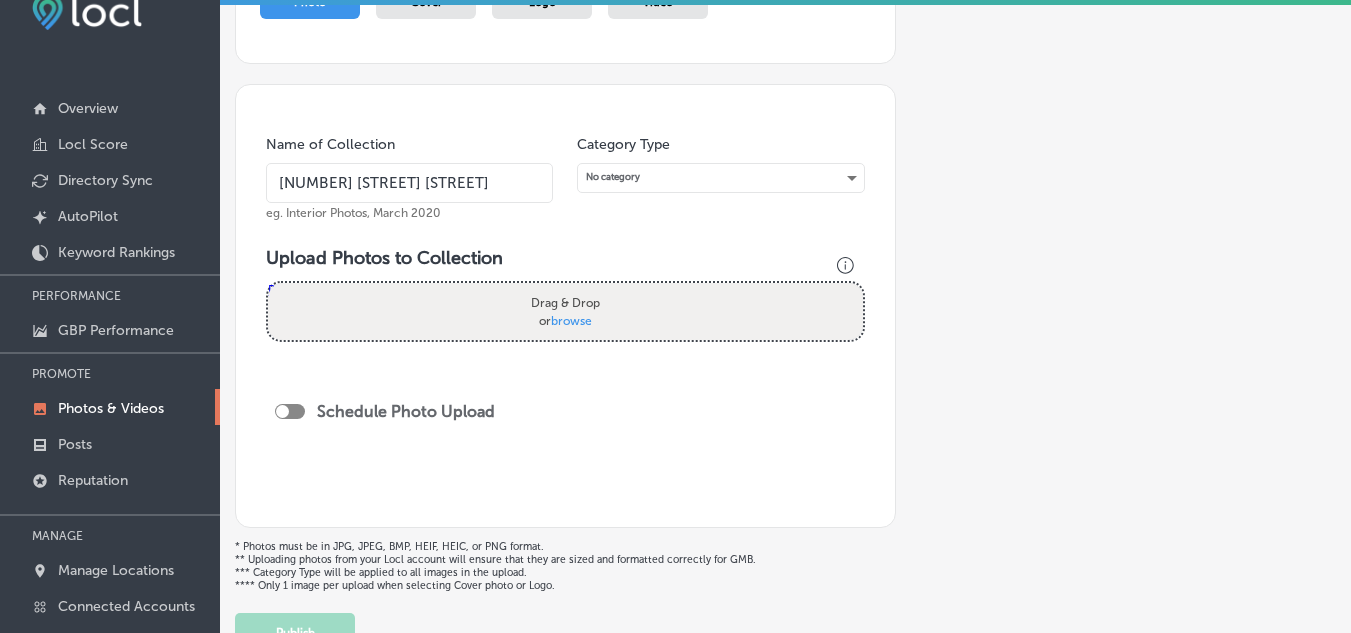 scroll, scrollTop: 0, scrollLeft: 0, axis: both 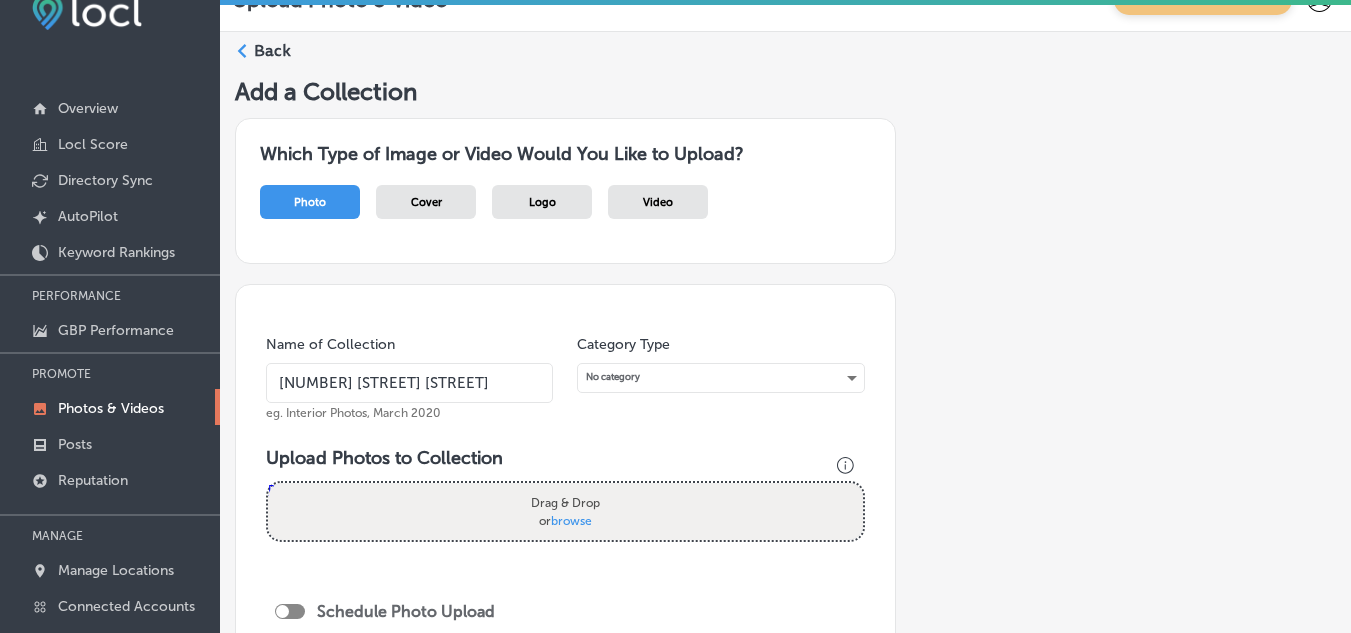 click on "Name of Collection [NUMBER] [STREET] [STREET] eg. Interior Photos, [MONTH] [YEAR]" at bounding box center [409, 378] 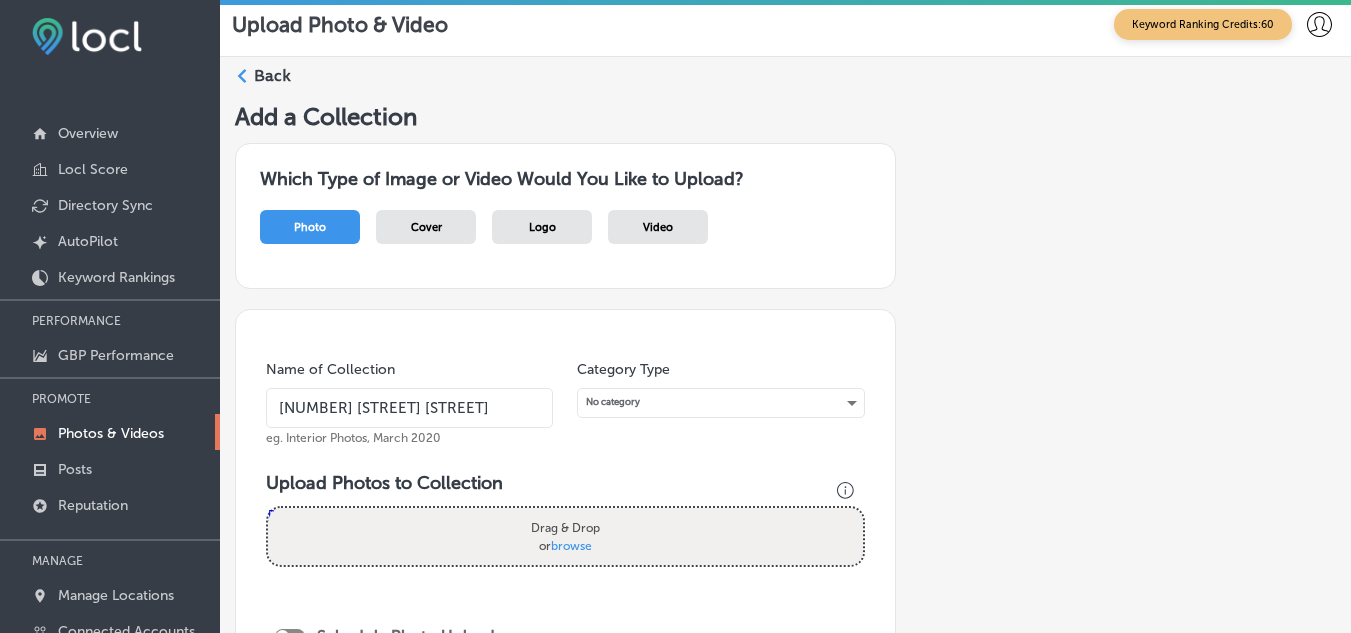 scroll, scrollTop: 0, scrollLeft: 0, axis: both 